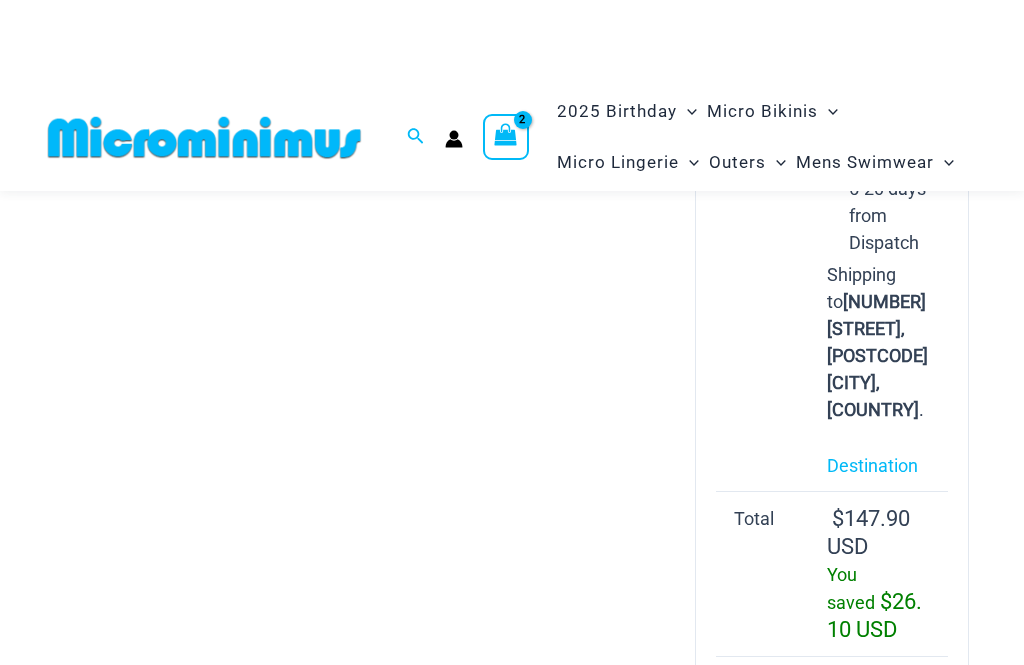 scroll, scrollTop: 1221, scrollLeft: 0, axis: vertical 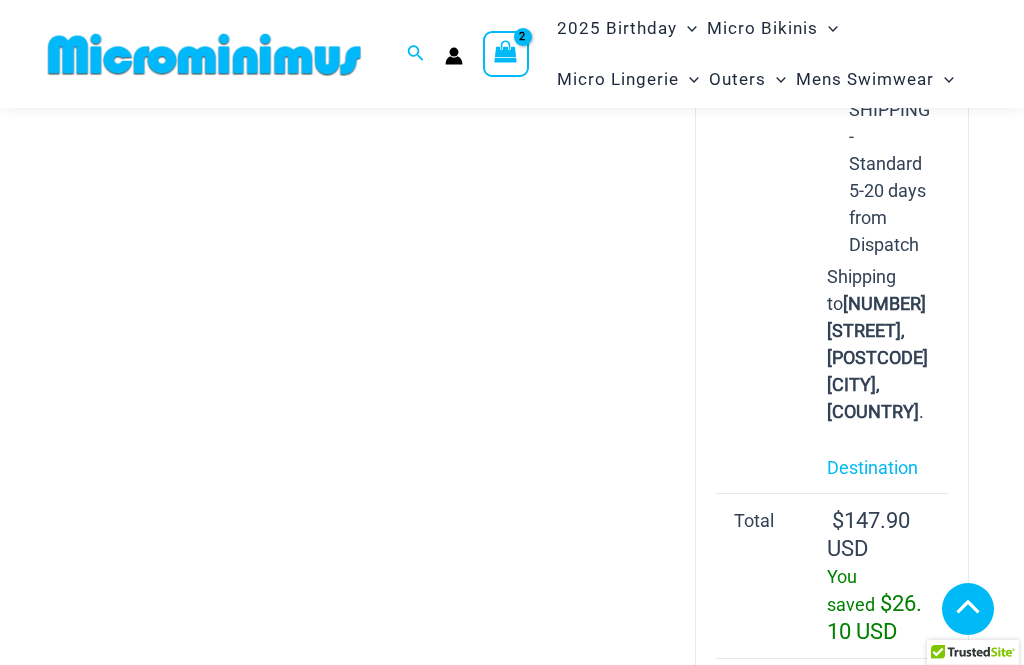 click on "Destination" at bounding box center [872, 467] 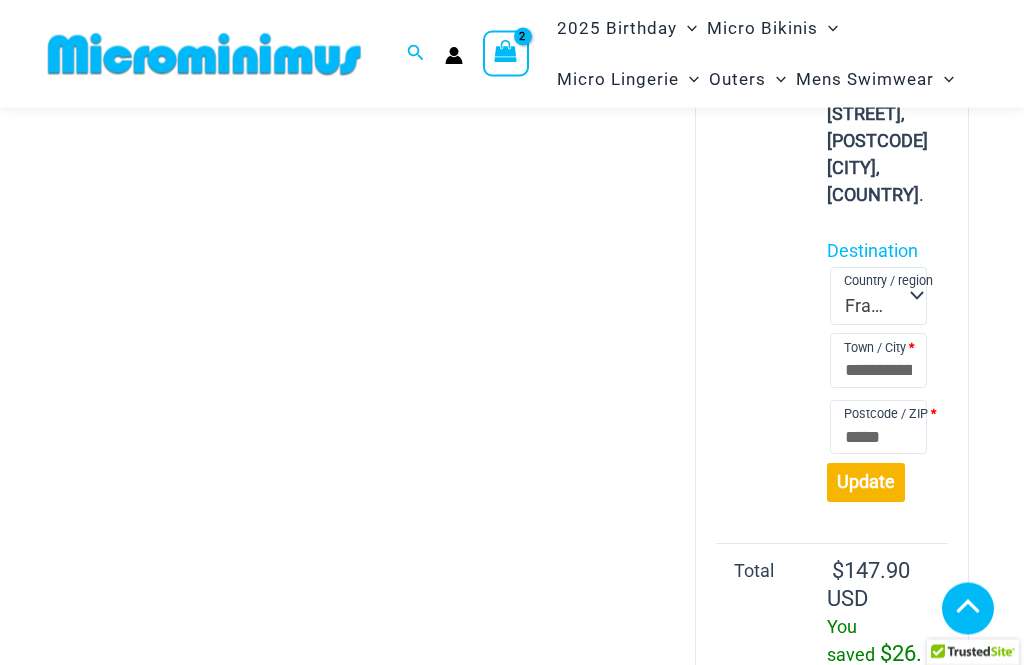 scroll, scrollTop: 1438, scrollLeft: 0, axis: vertical 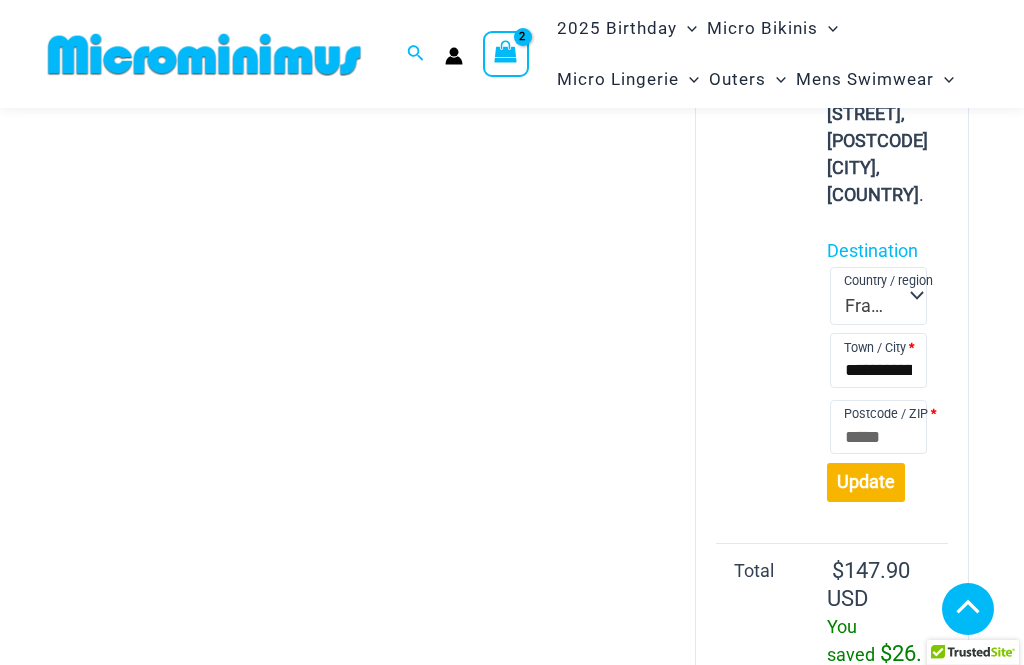 click on "**********" at bounding box center (878, 360) 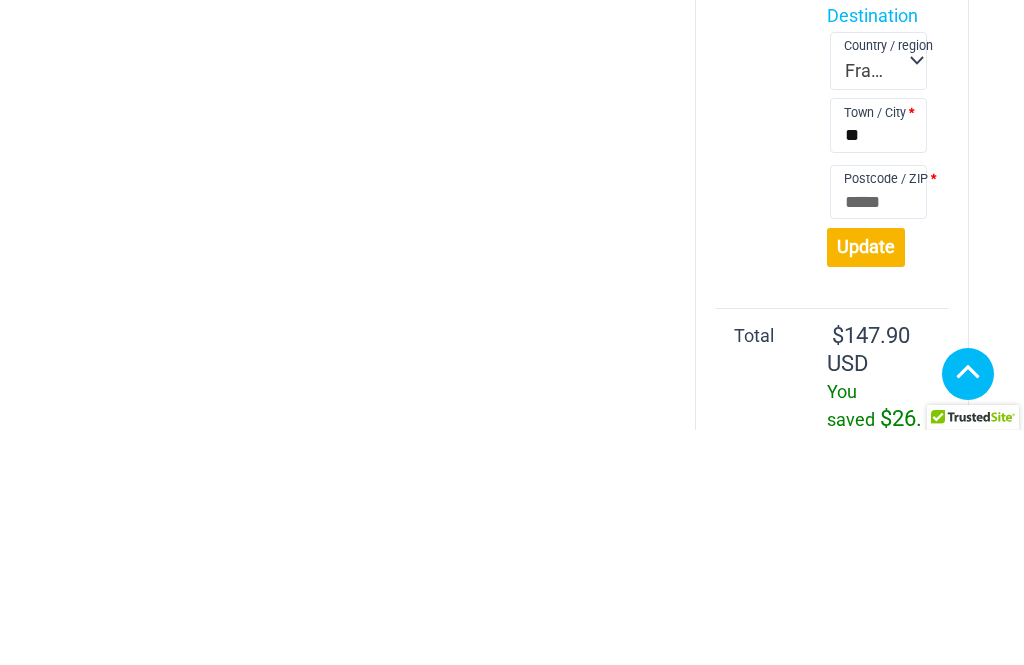 type on "*" 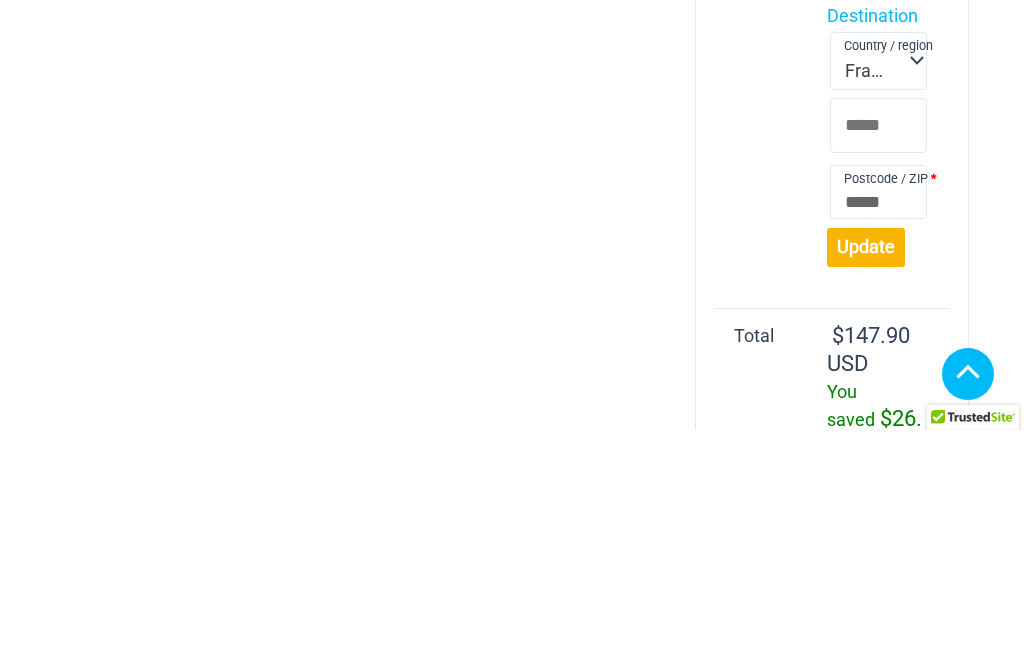 type 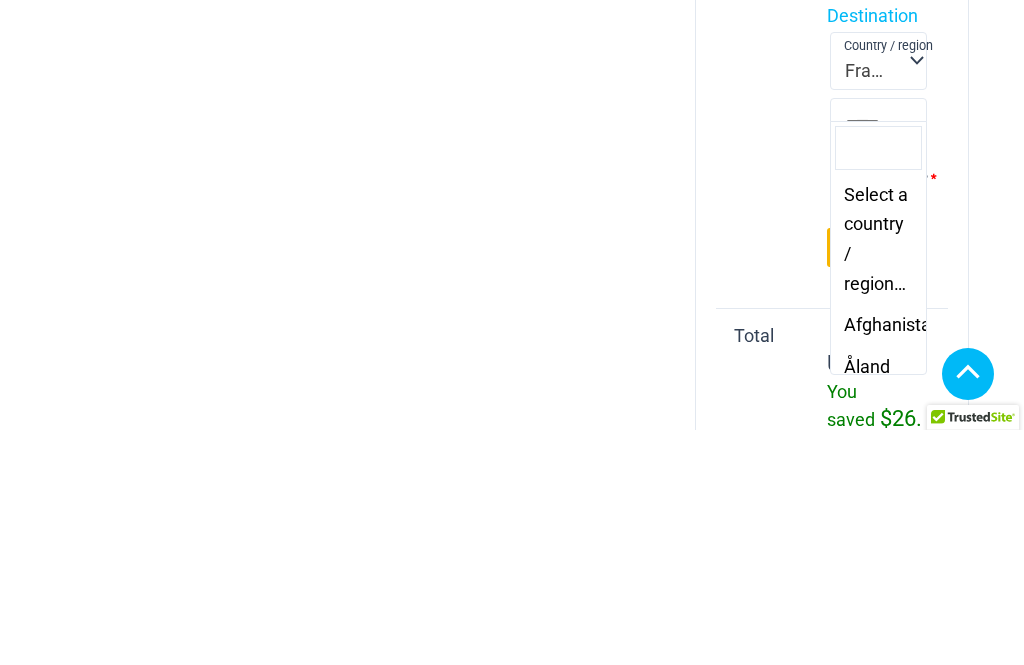 scroll, scrollTop: 1673, scrollLeft: 0, axis: vertical 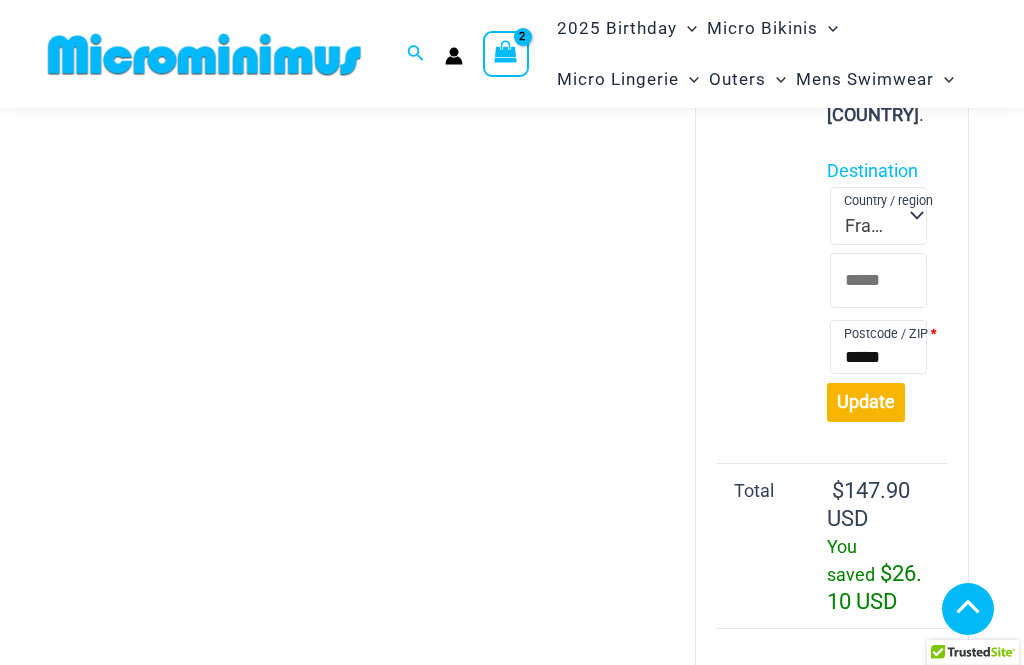 click on "*****" at bounding box center (878, 347) 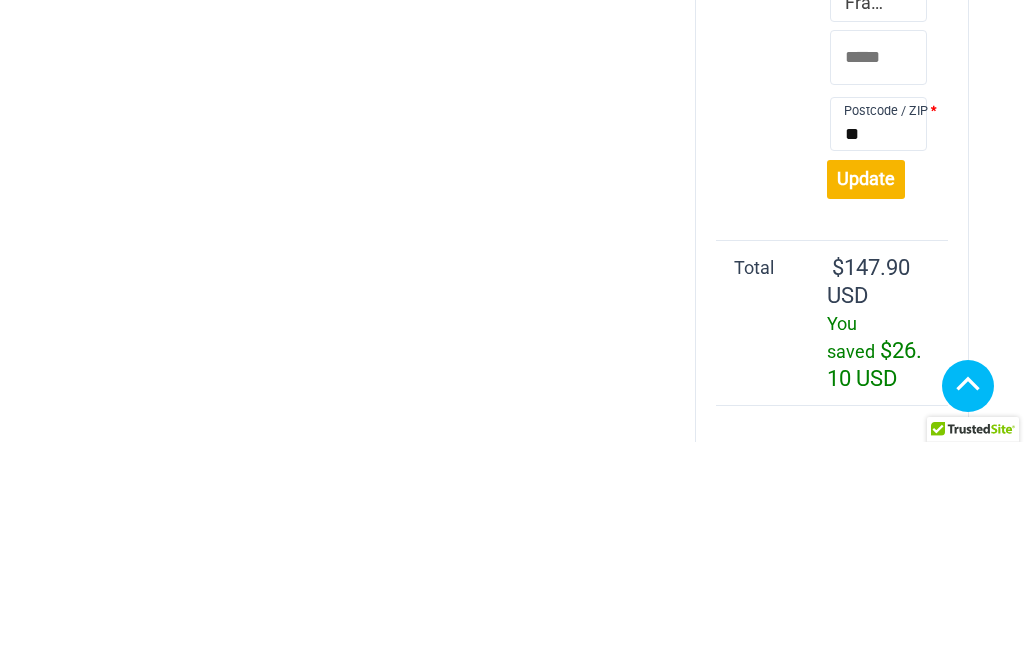 type on "*" 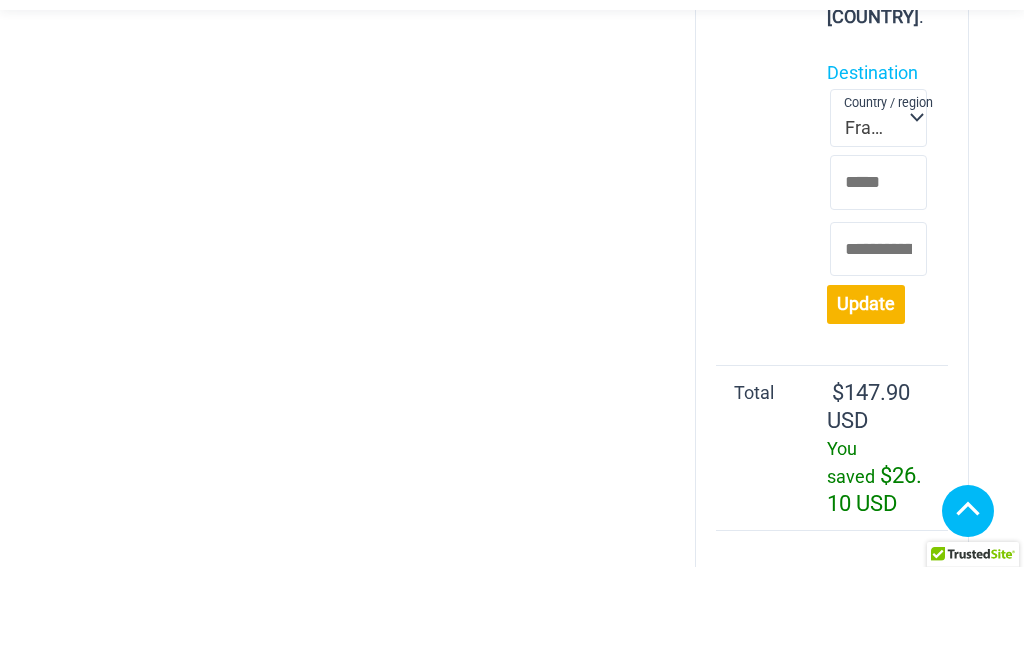 type 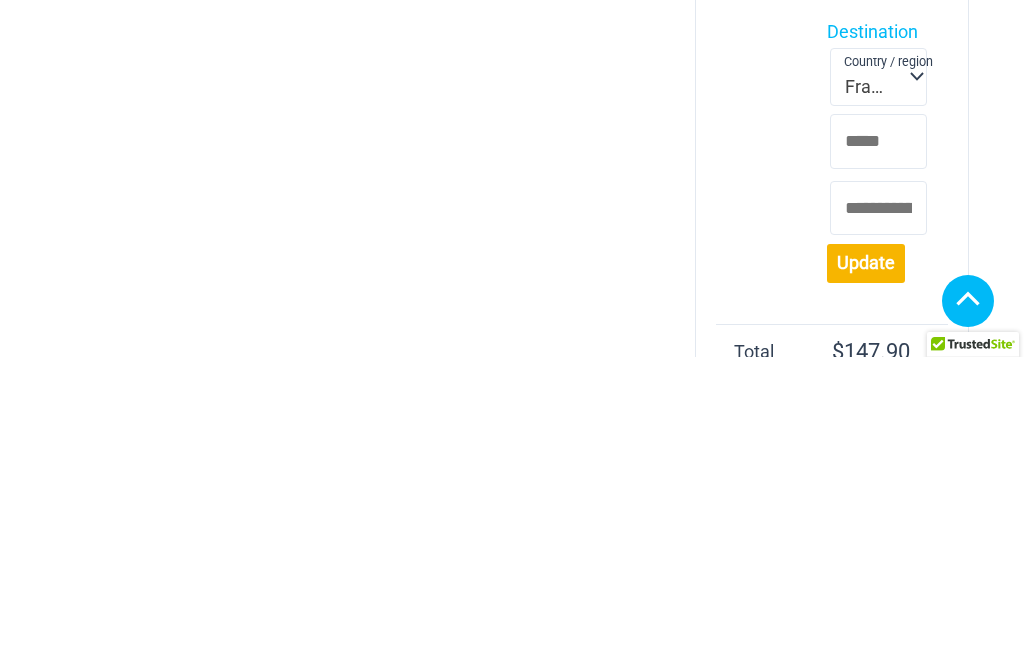 scroll, scrollTop: 1350, scrollLeft: 0, axis: vertical 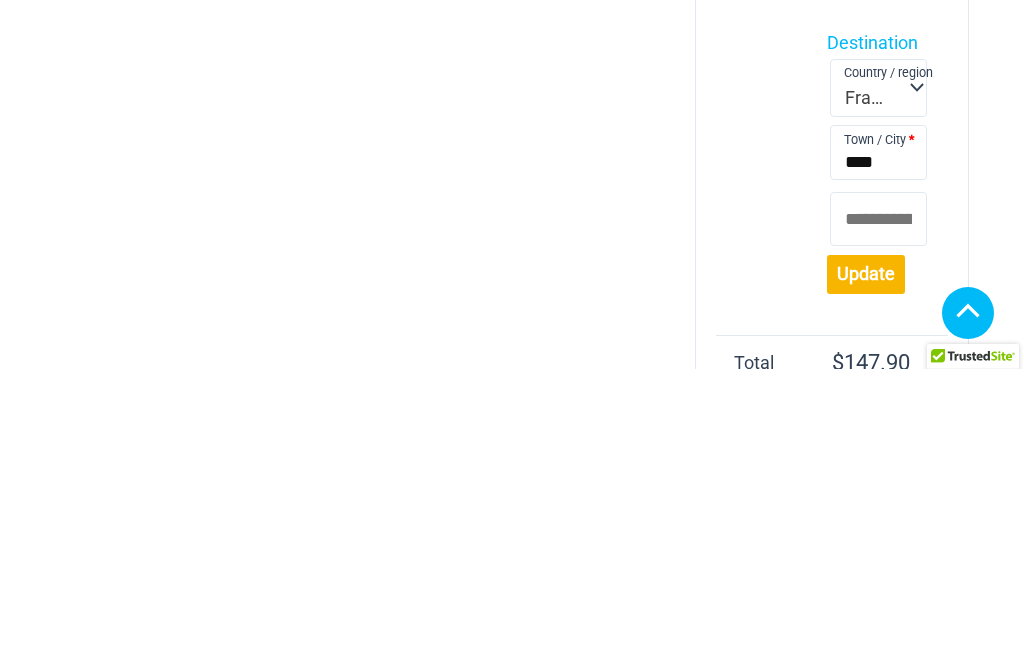 type on "****" 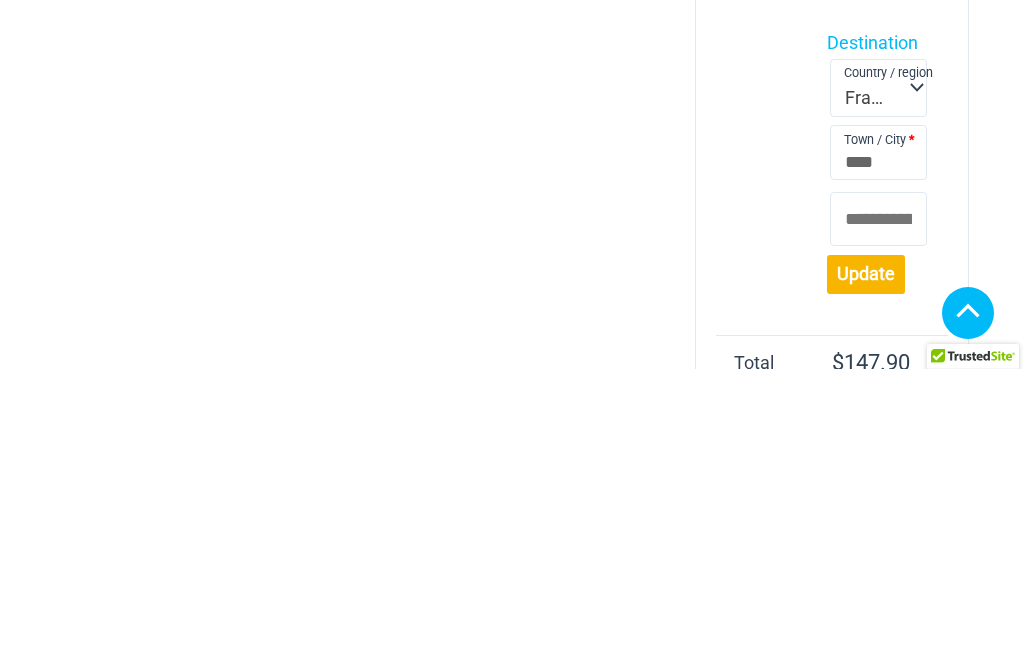 click on "Postcode / ZIP   *" at bounding box center [878, 515] 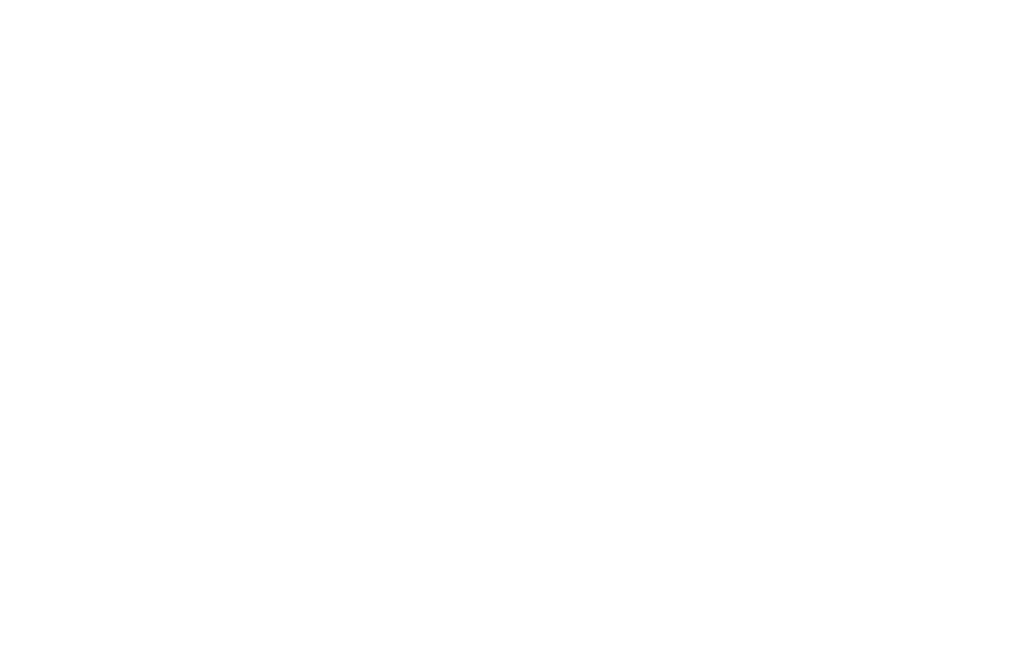 scroll, scrollTop: 0, scrollLeft: 0, axis: both 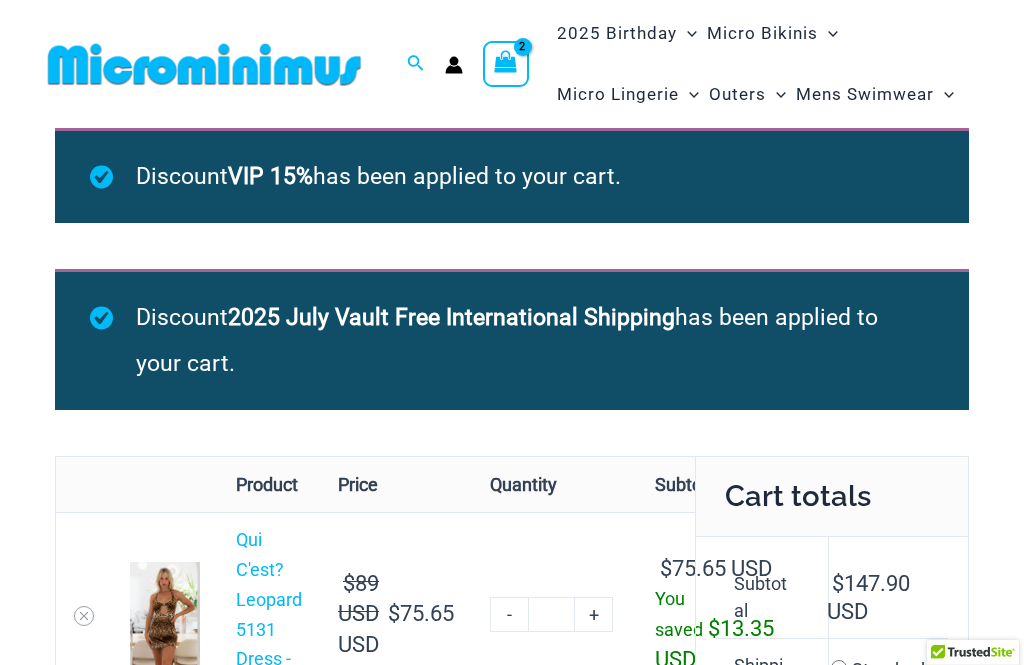 type on "*****" 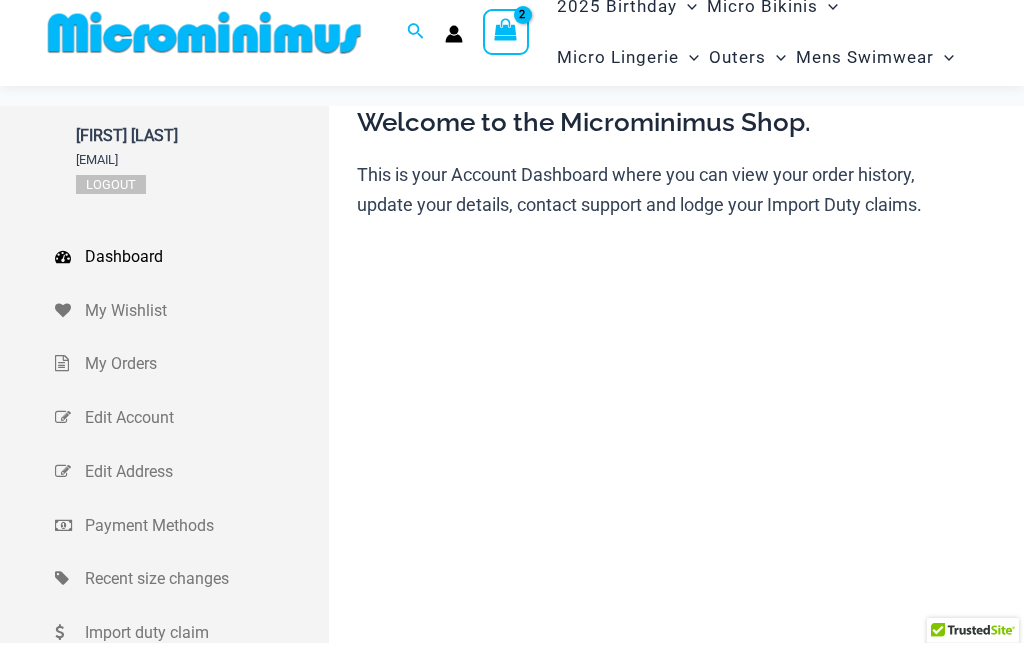 scroll, scrollTop: 70, scrollLeft: 0, axis: vertical 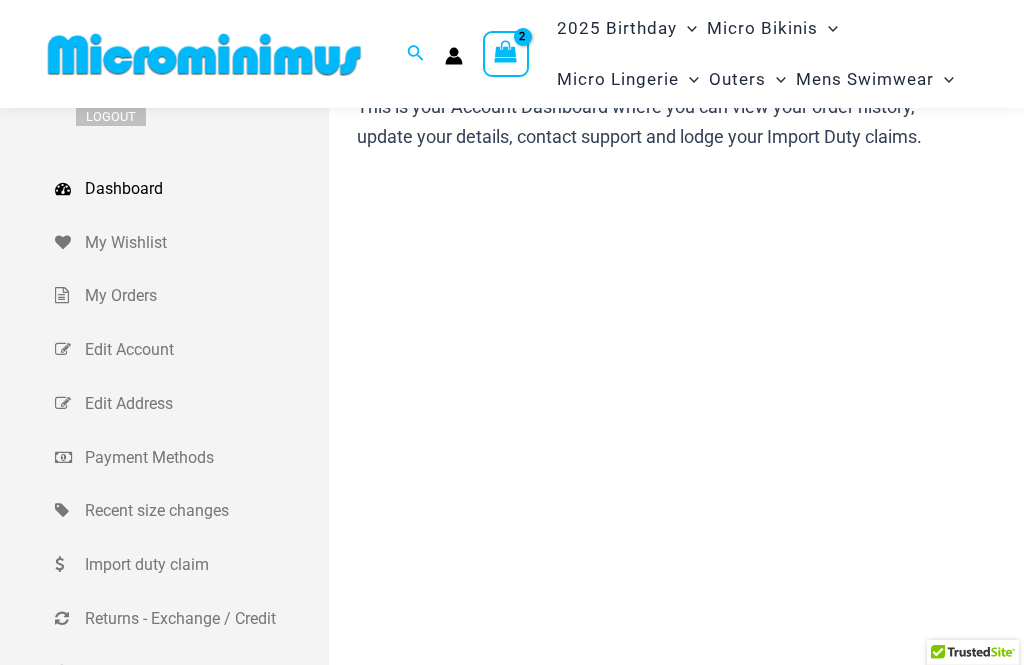 click on "Edit Address" at bounding box center [204, 404] 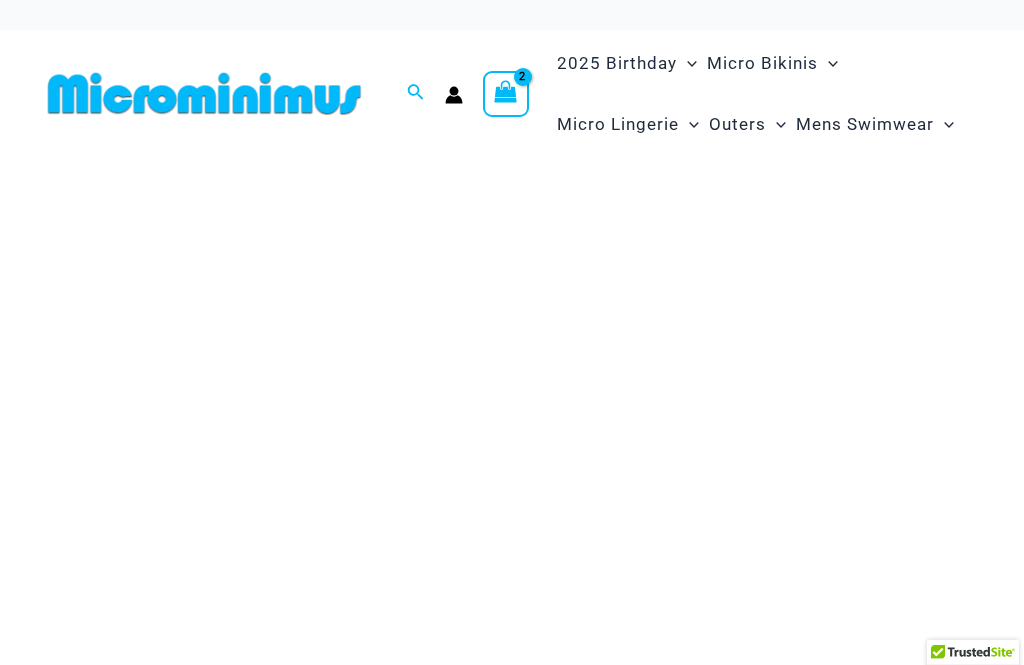 scroll, scrollTop: 0, scrollLeft: 0, axis: both 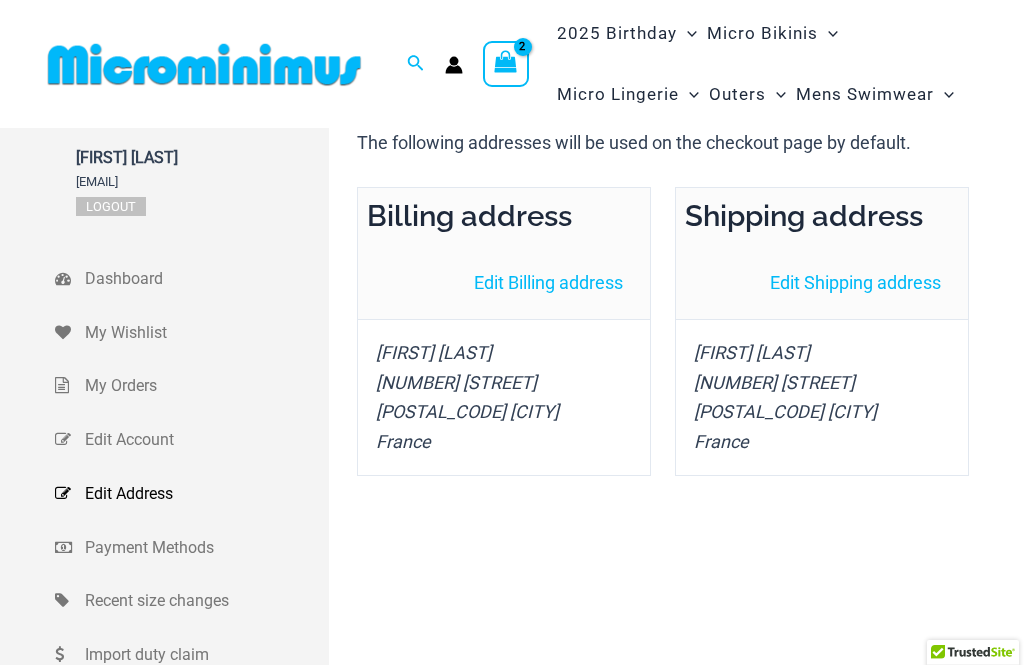 click on "Edit Shipping address" at bounding box center [855, 282] 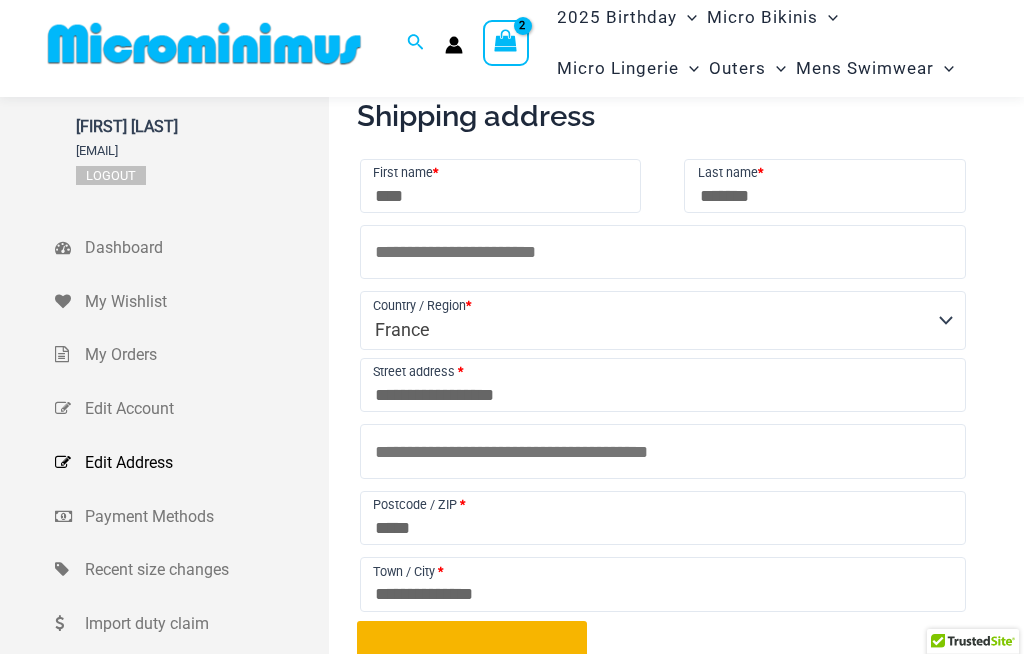 scroll, scrollTop: 66, scrollLeft: 0, axis: vertical 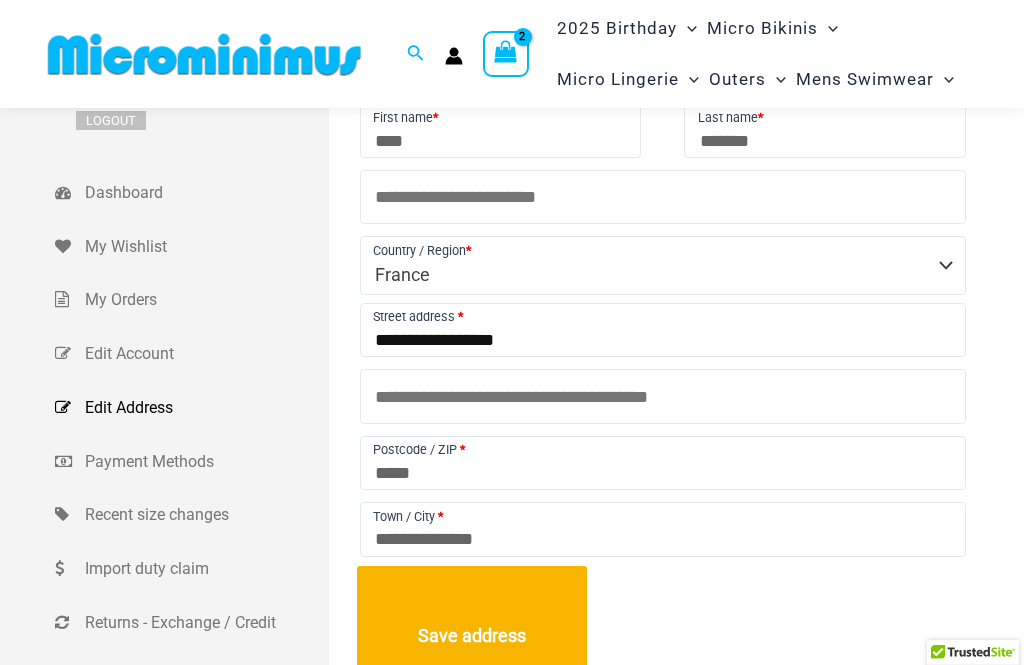 click on "**********" at bounding box center [663, 330] 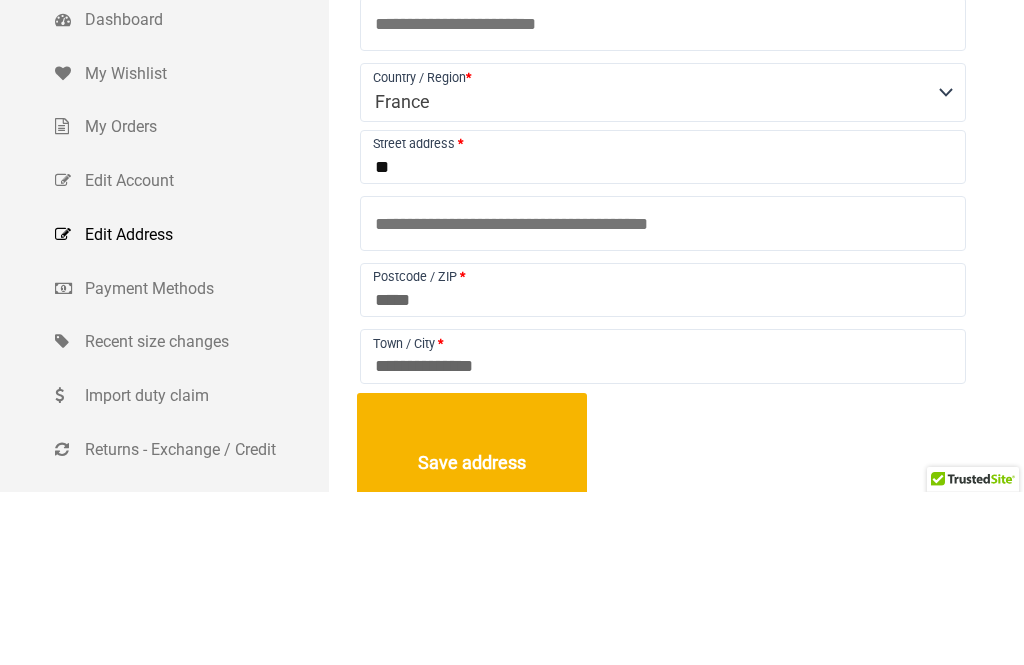 type on "*" 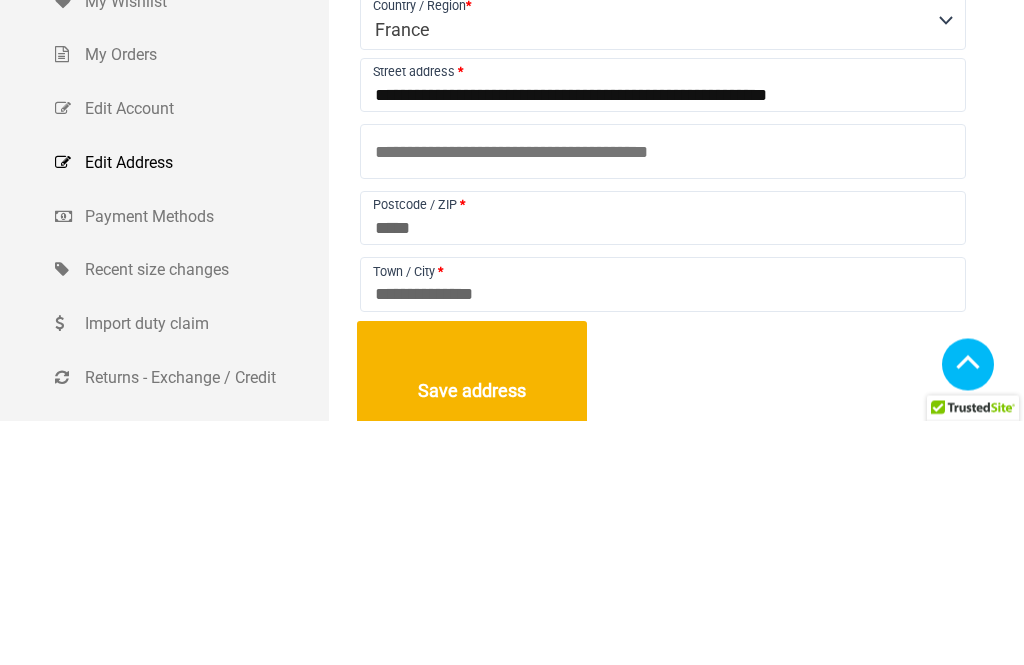 type on "**********" 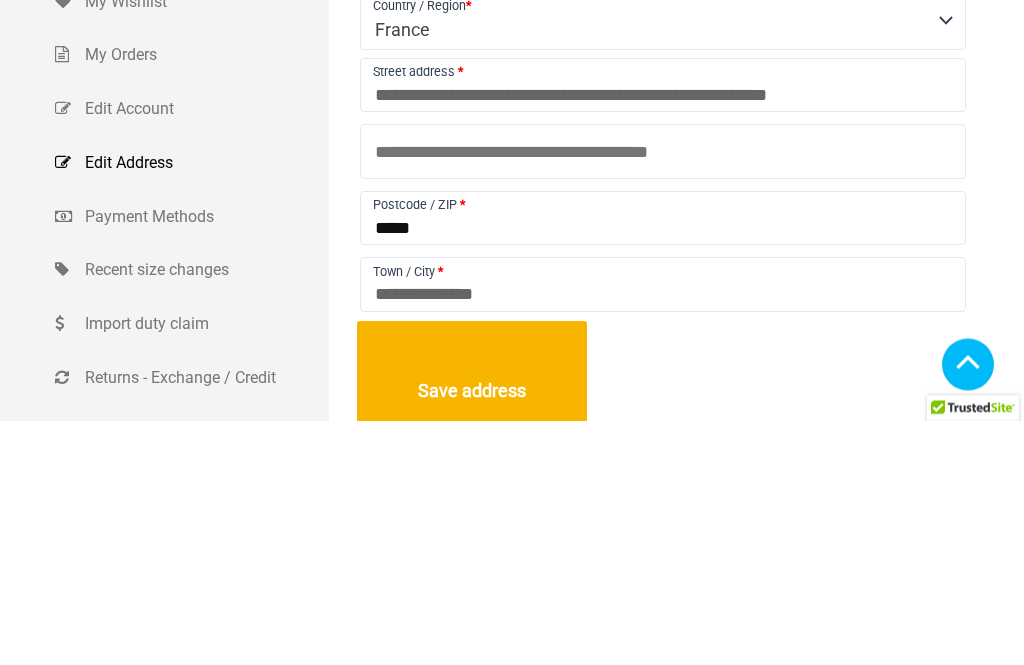 click on "*****" at bounding box center [663, 463] 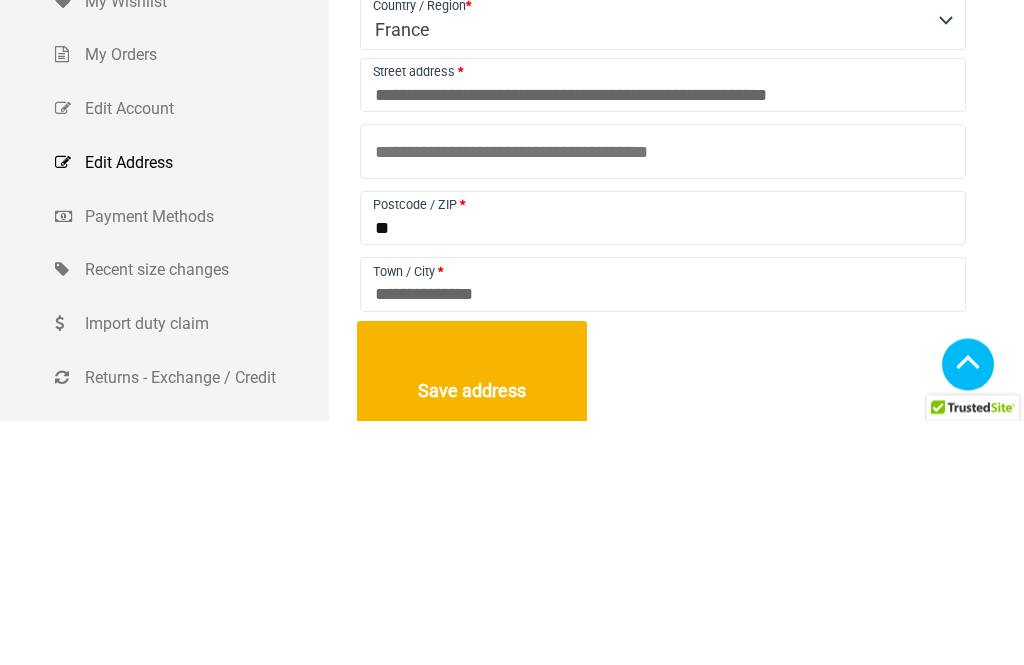 type on "*" 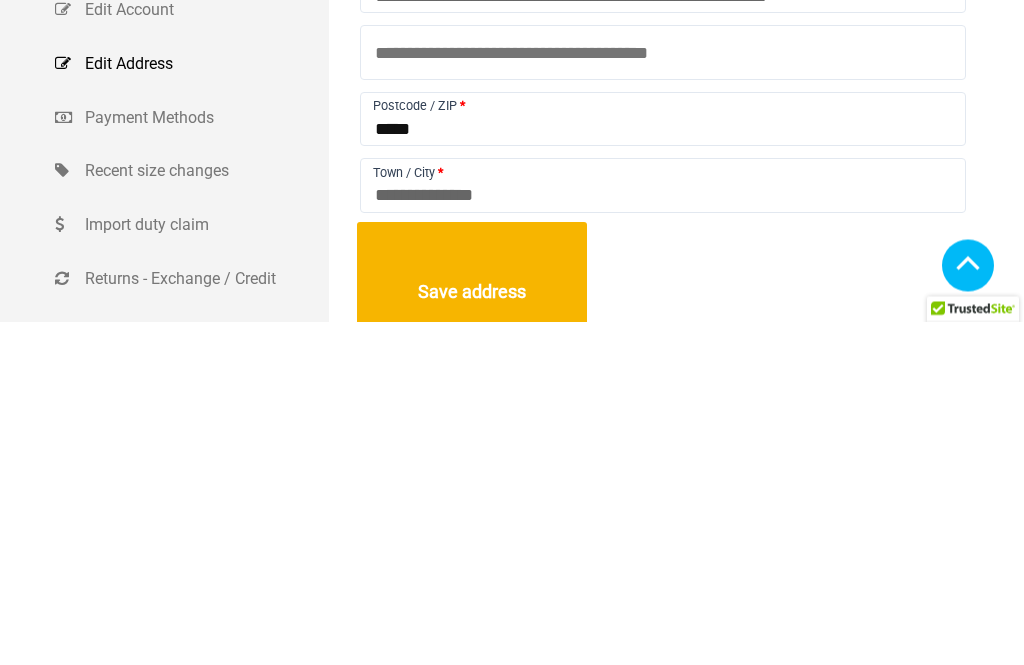type on "*****" 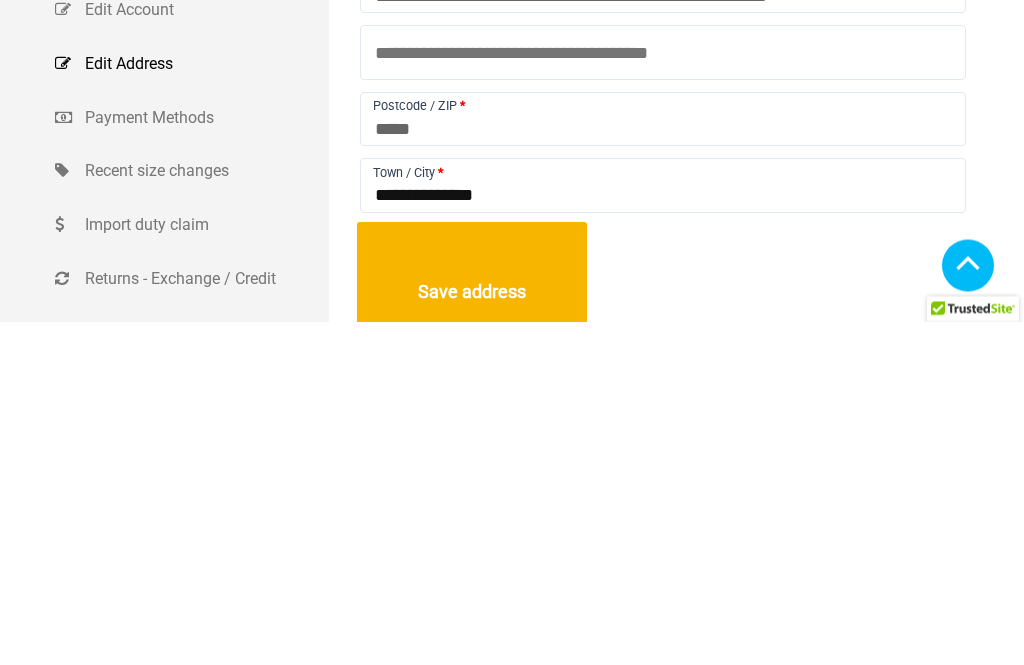 click on "**********" at bounding box center (663, 529) 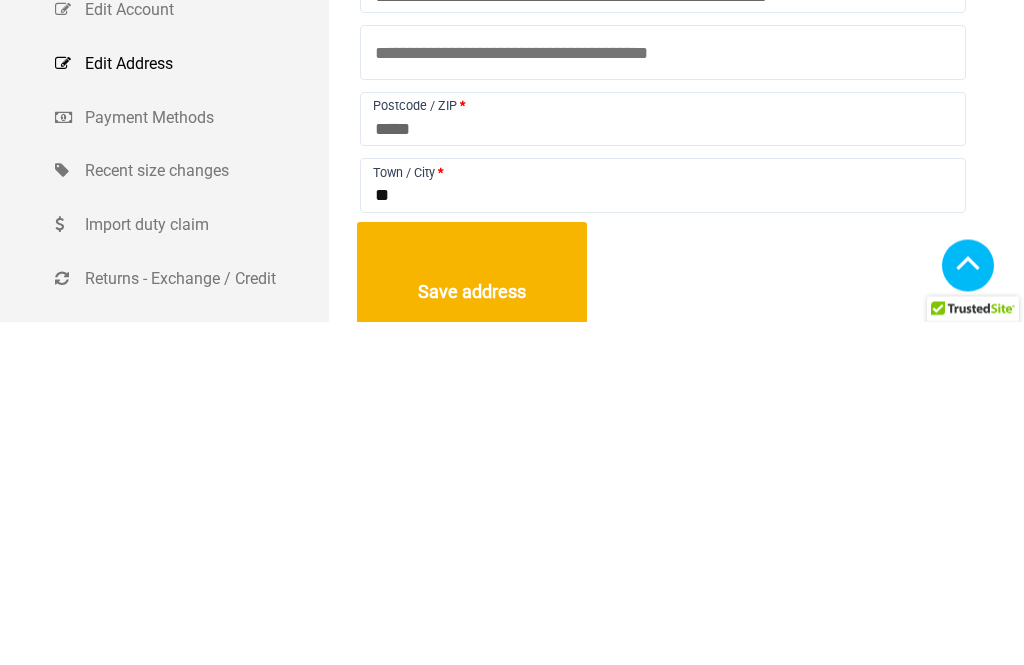 type on "*" 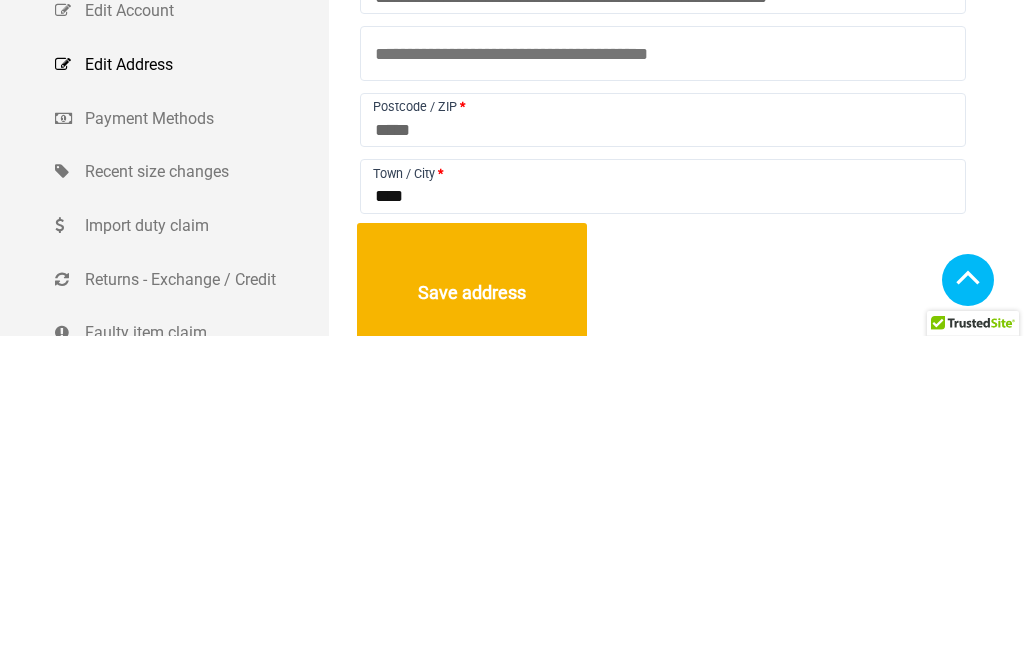 scroll, scrollTop: 81, scrollLeft: 0, axis: vertical 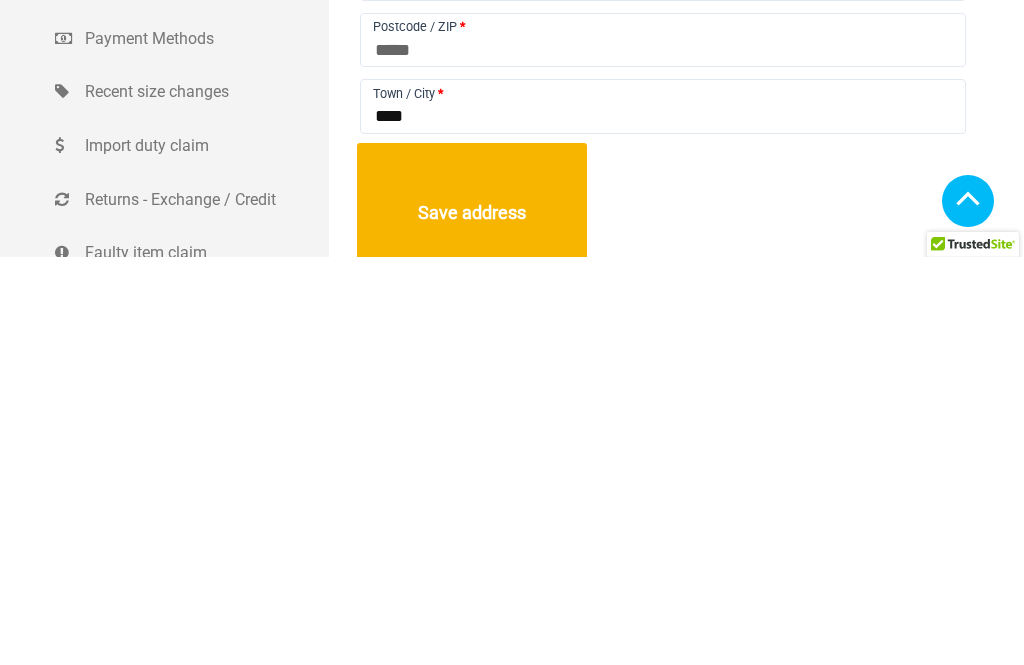 type on "****" 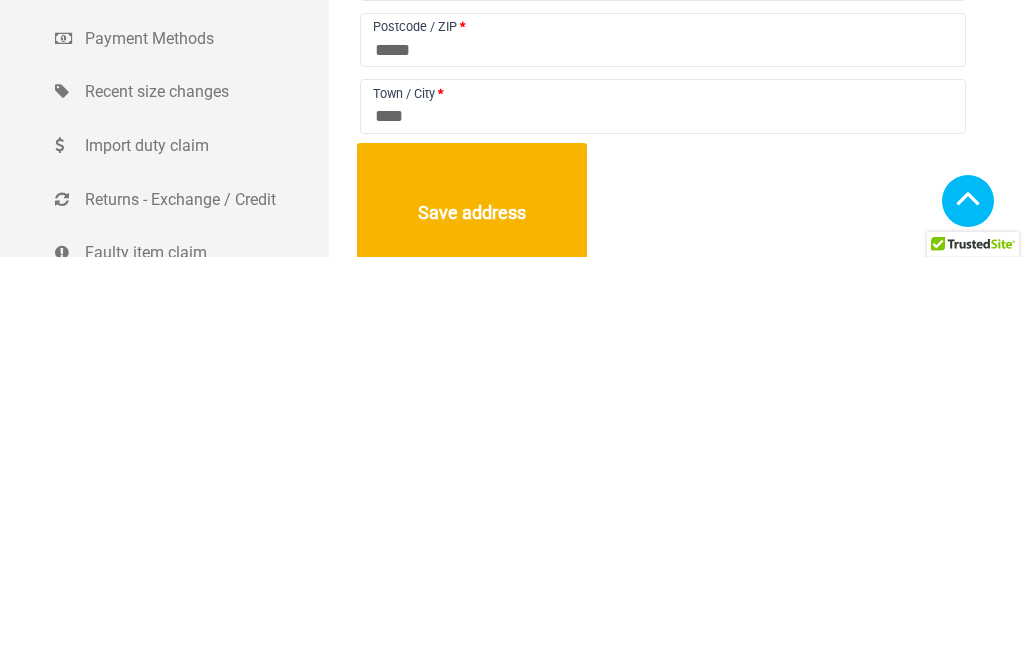 click on "Save address" at bounding box center [472, 621] 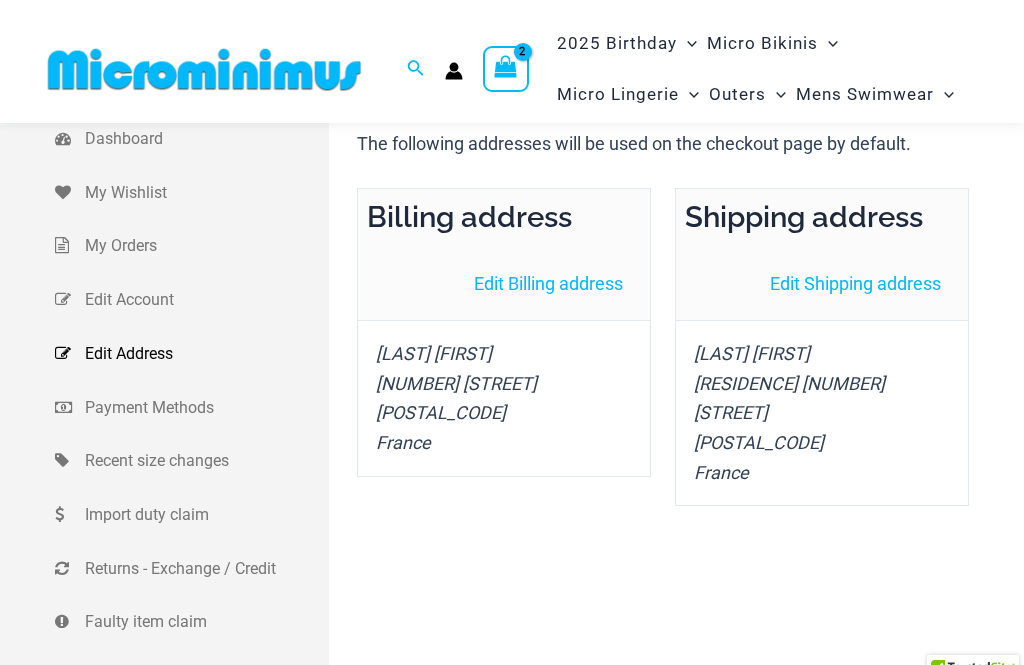 scroll, scrollTop: 0, scrollLeft: 0, axis: both 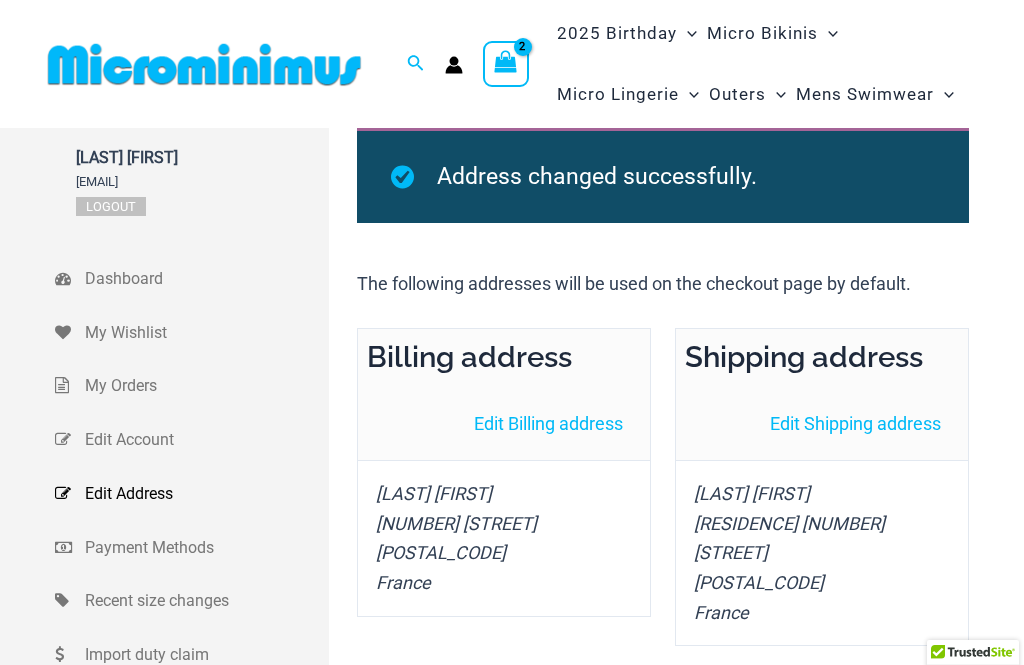 click 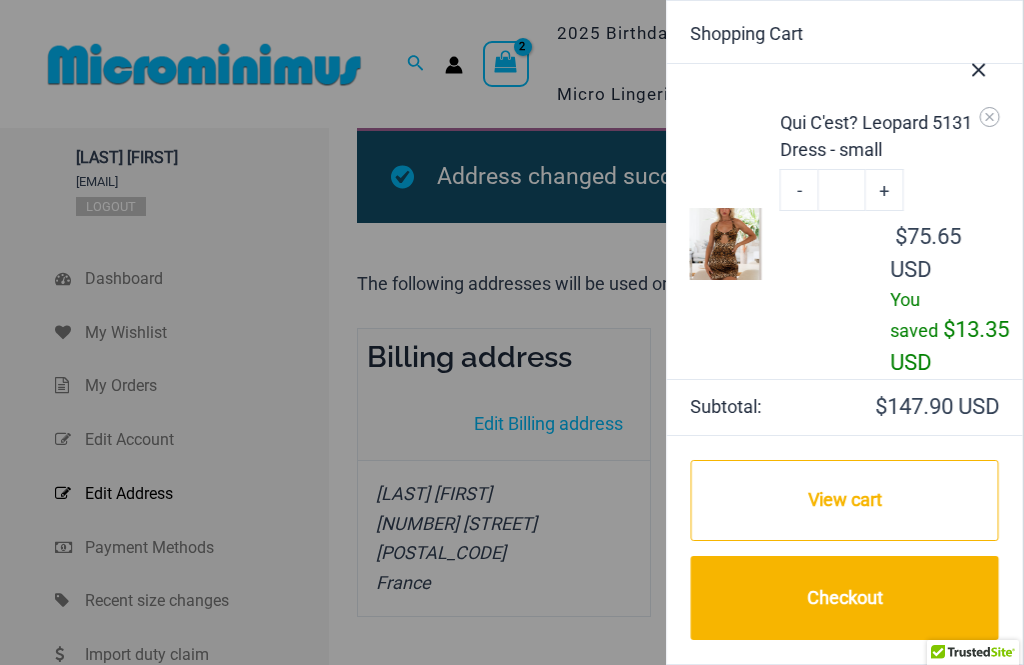 click on "Checkout" at bounding box center [845, 598] 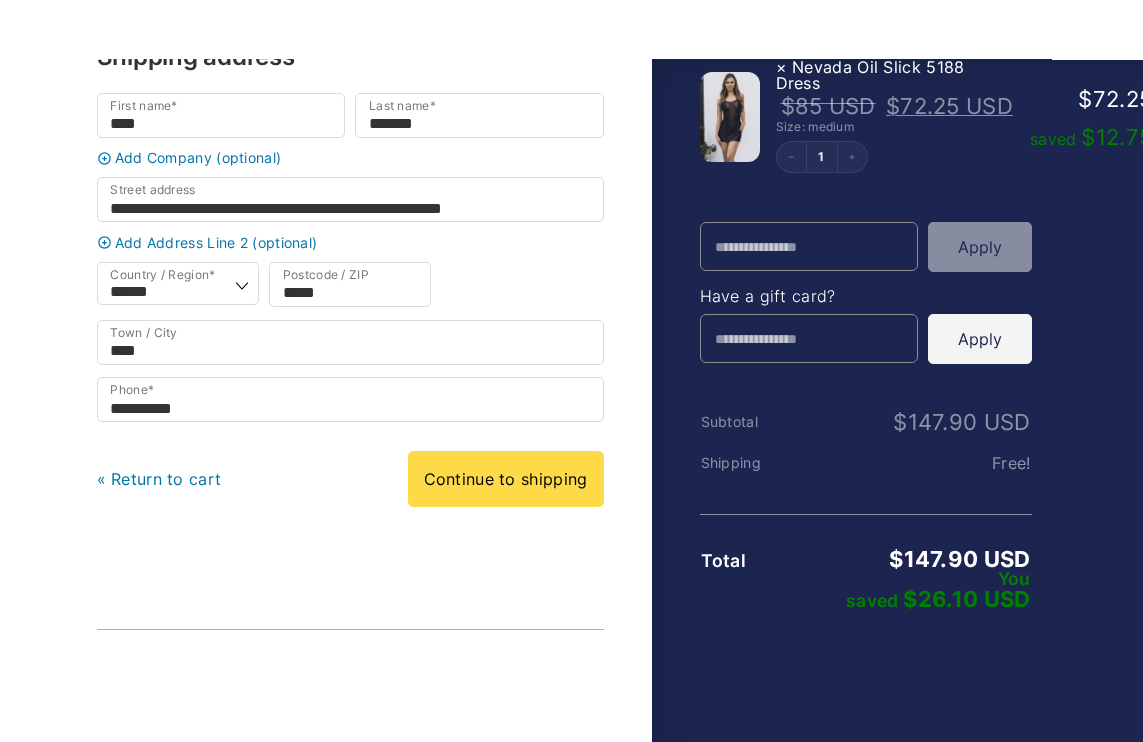 scroll, scrollTop: 0, scrollLeft: 0, axis: both 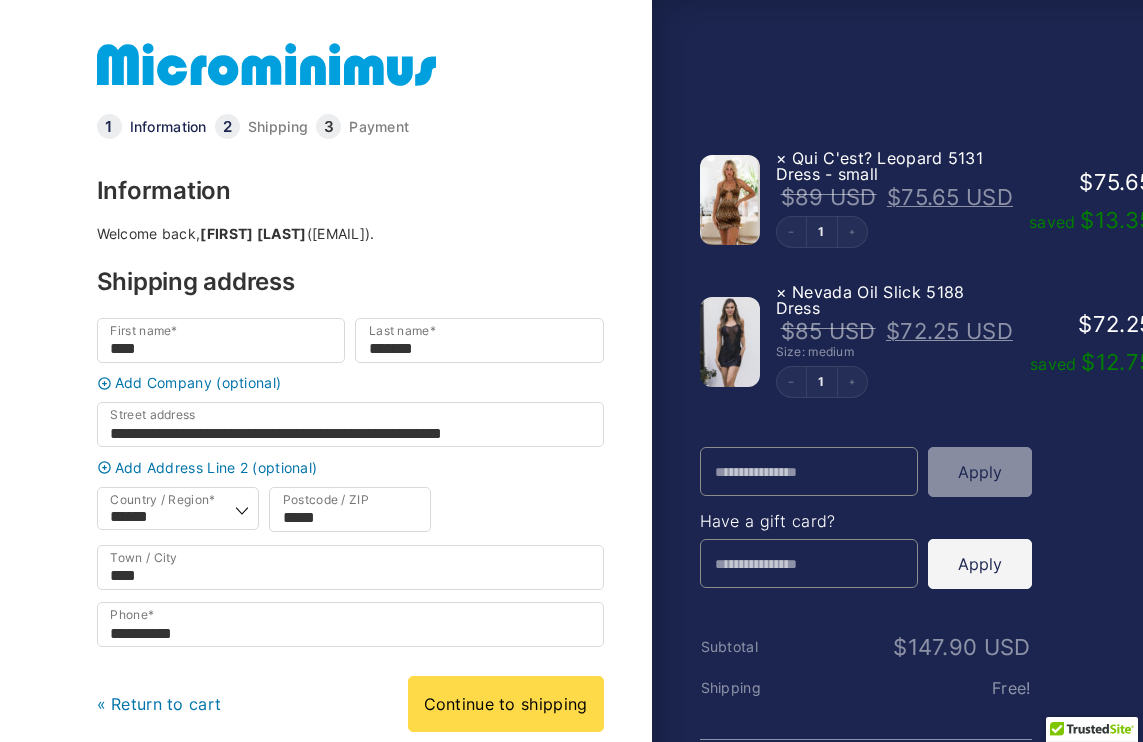 click at bounding box center (267, 64) 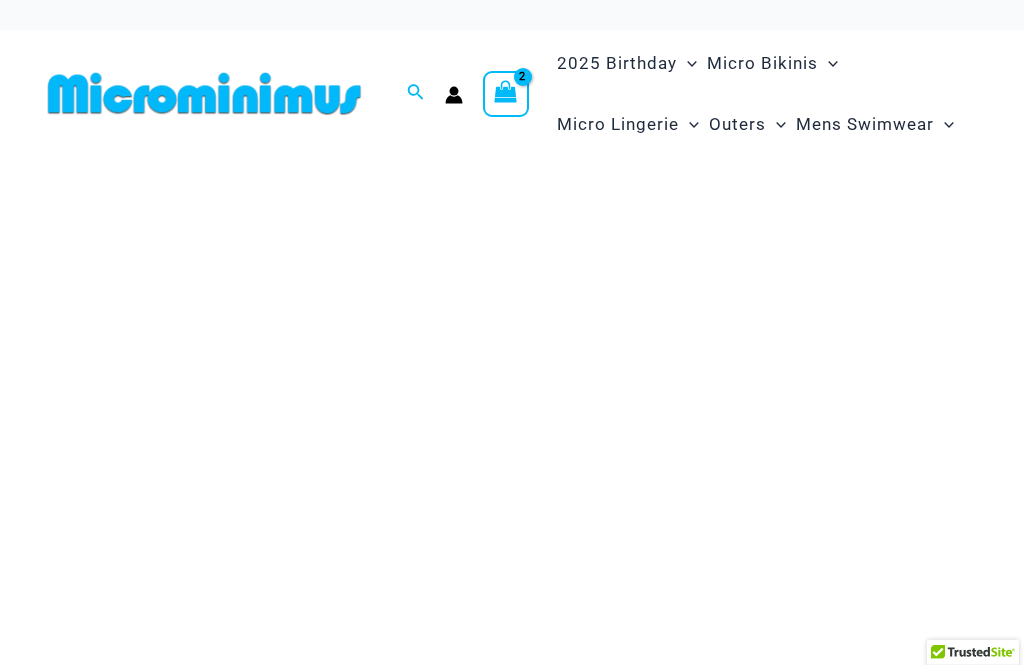 scroll, scrollTop: 0, scrollLeft: 0, axis: both 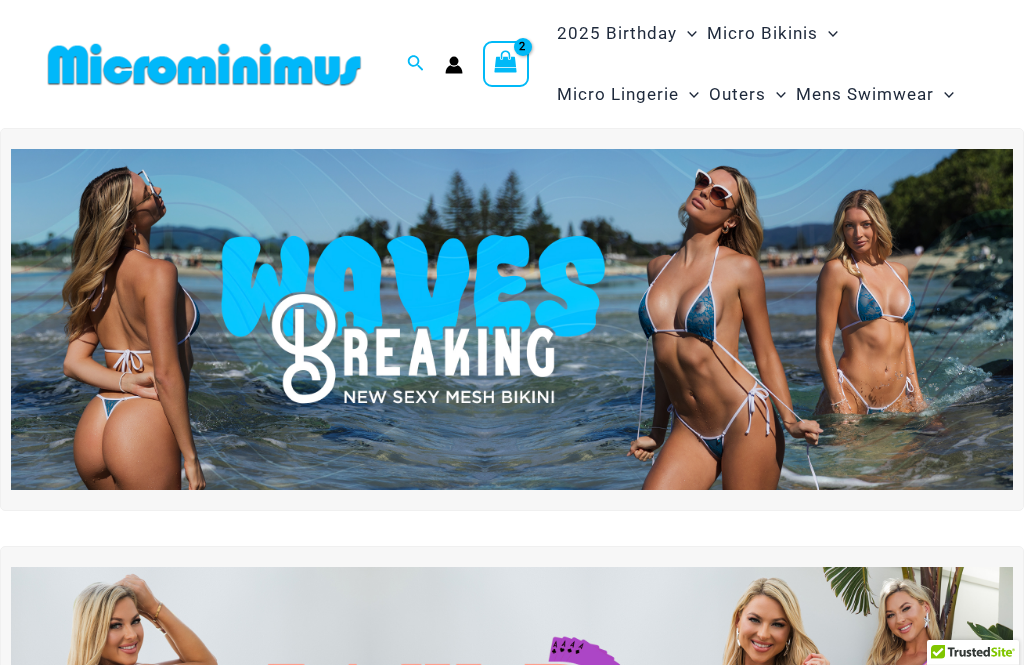 click on "Addresses" at bounding box center (-17417, 239) 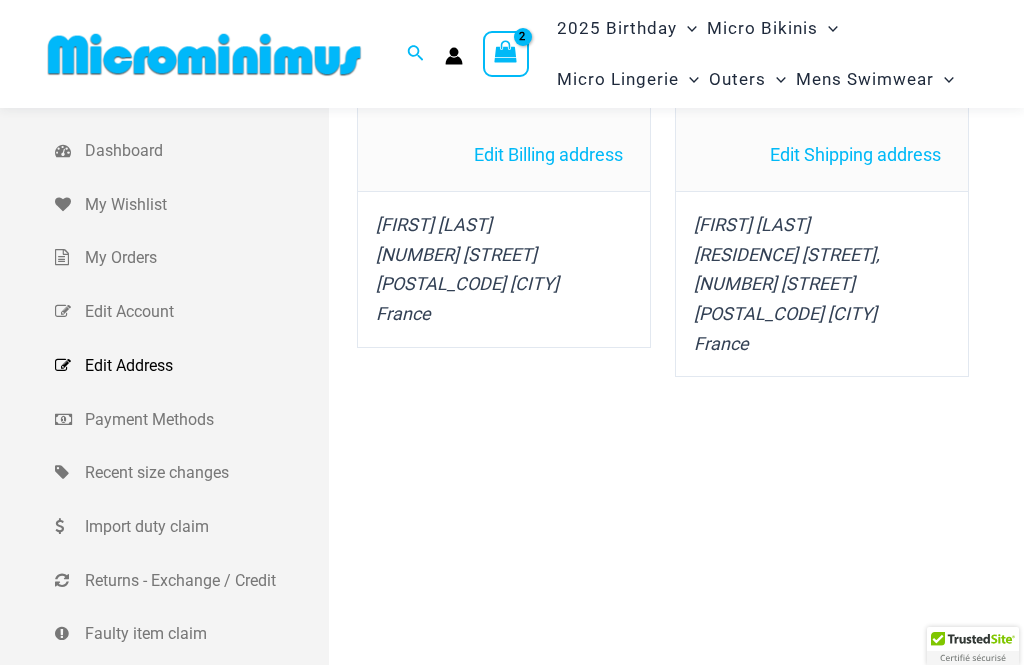 scroll, scrollTop: 23, scrollLeft: 0, axis: vertical 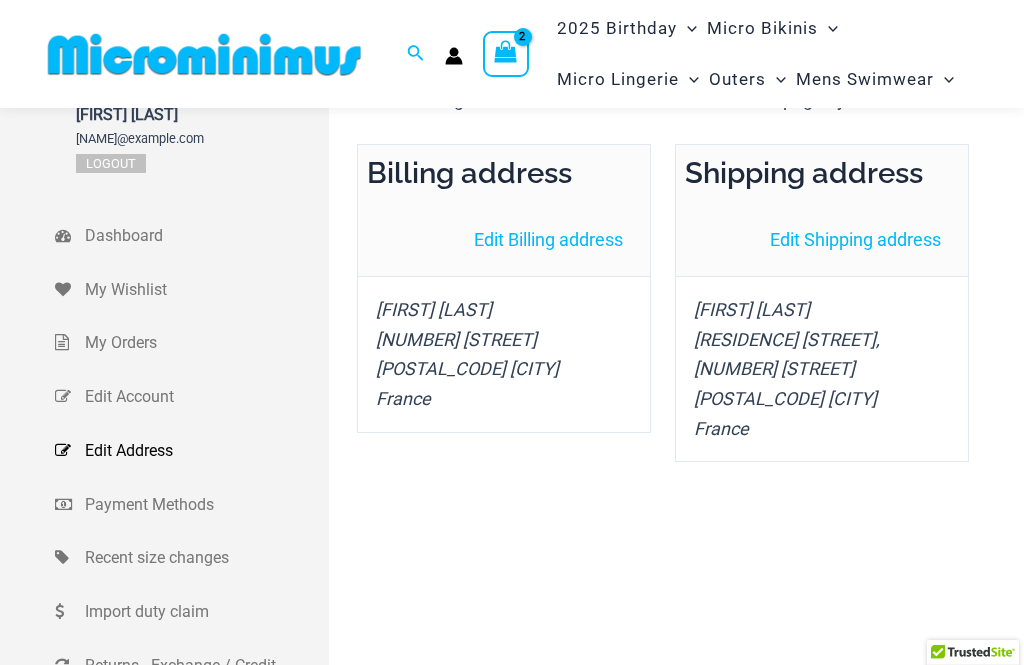 click on "Edit Shipping address" at bounding box center (855, 239) 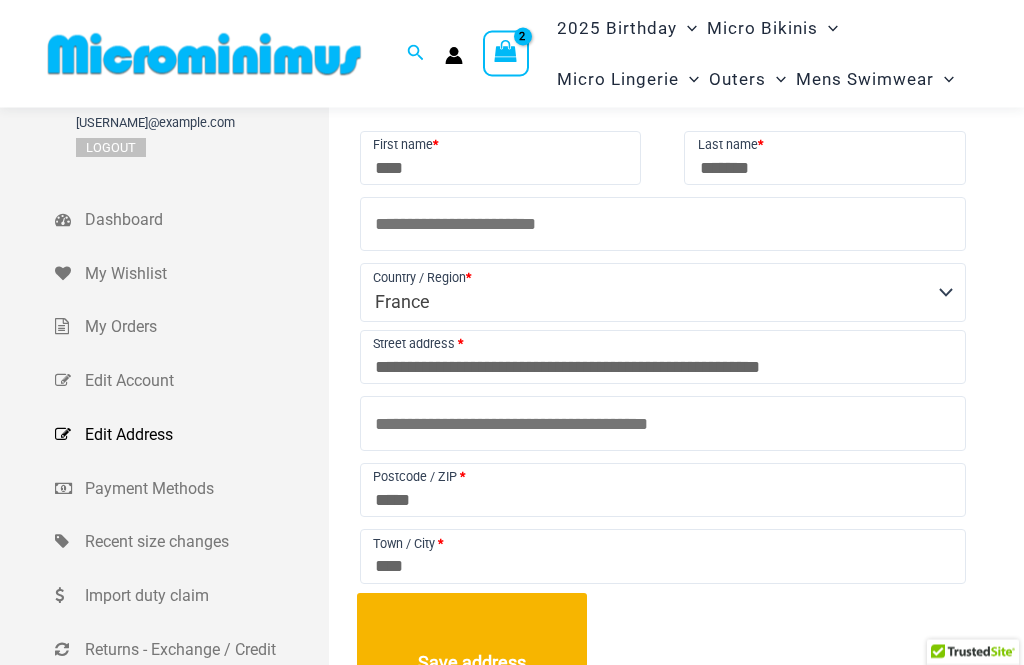 scroll, scrollTop: 22, scrollLeft: 0, axis: vertical 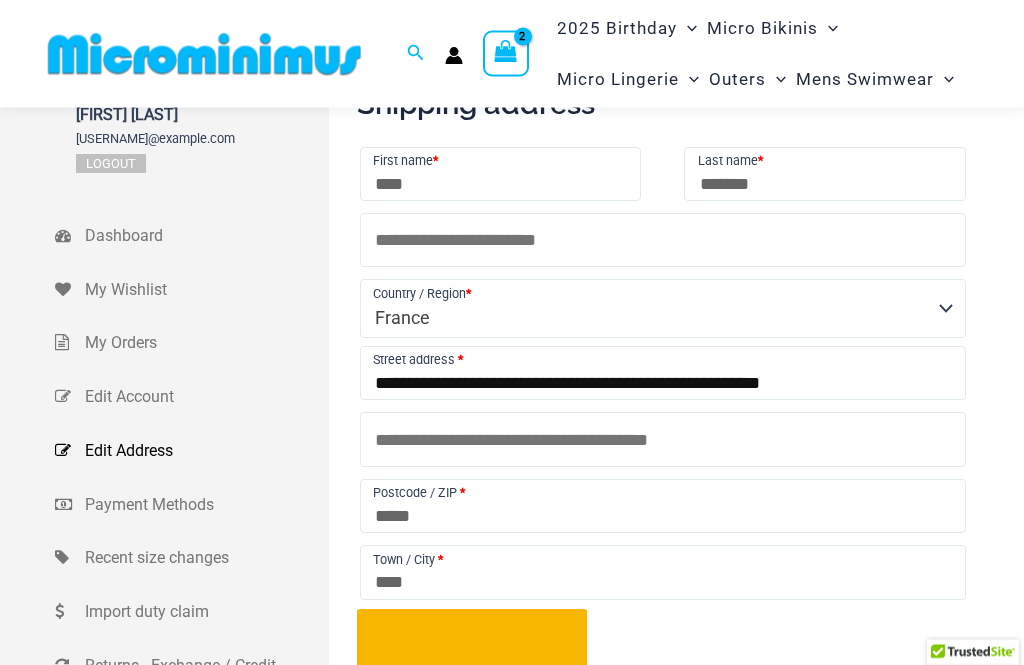 click on "**********" at bounding box center [663, 374] 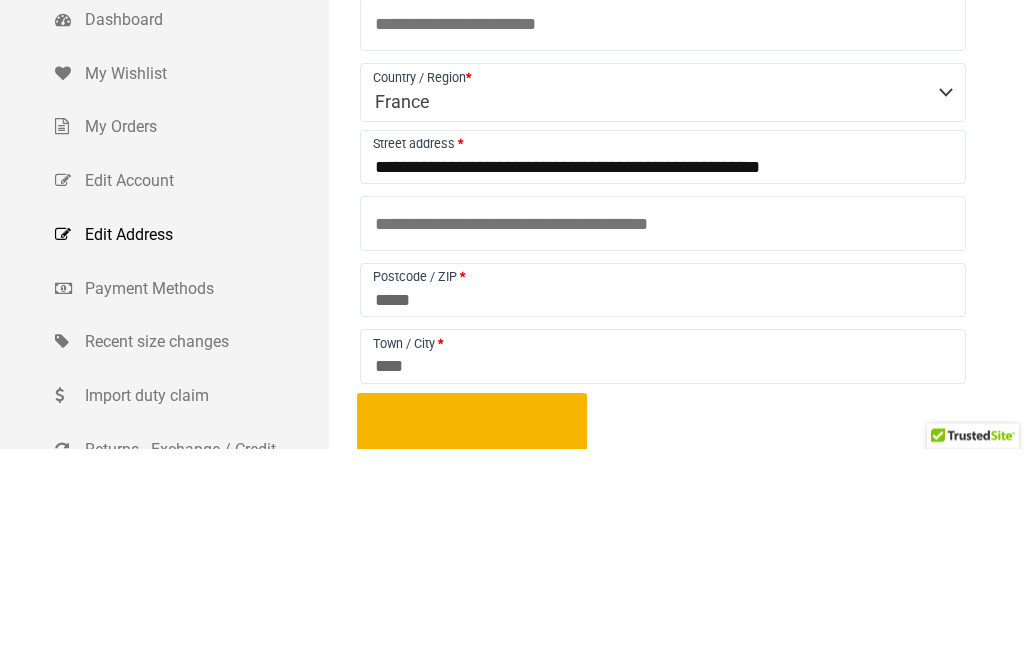 click on "**********" at bounding box center (663, 374) 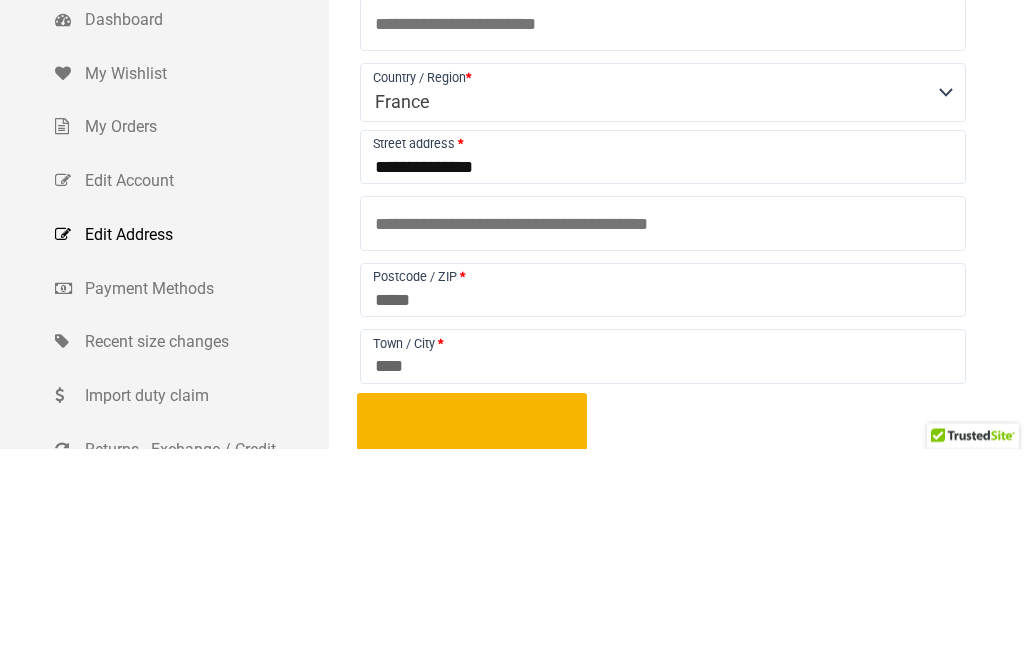 type on "*********" 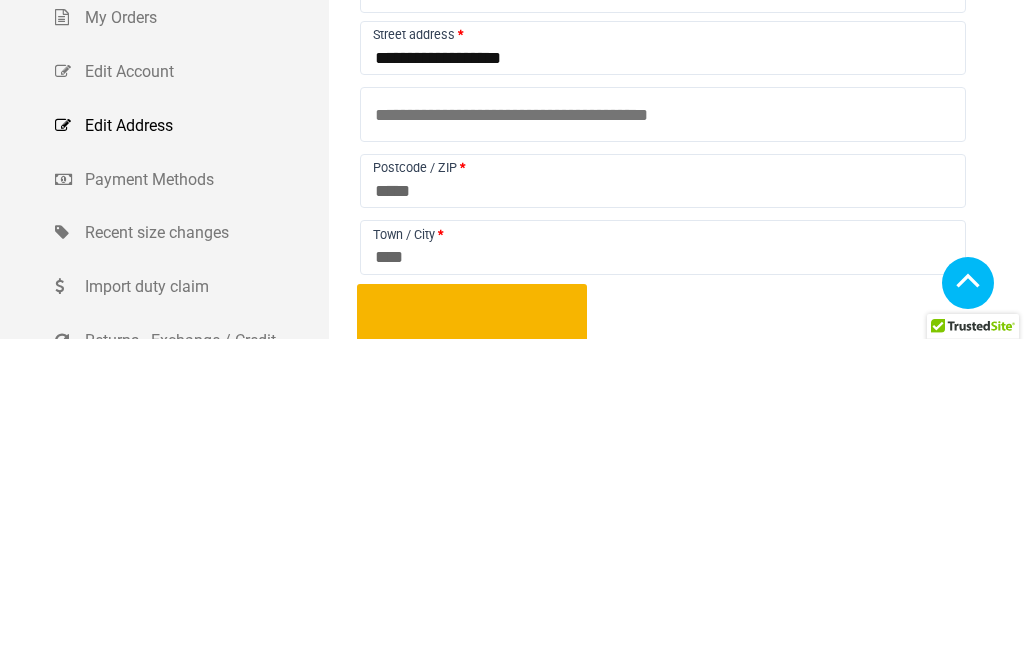 type on "**********" 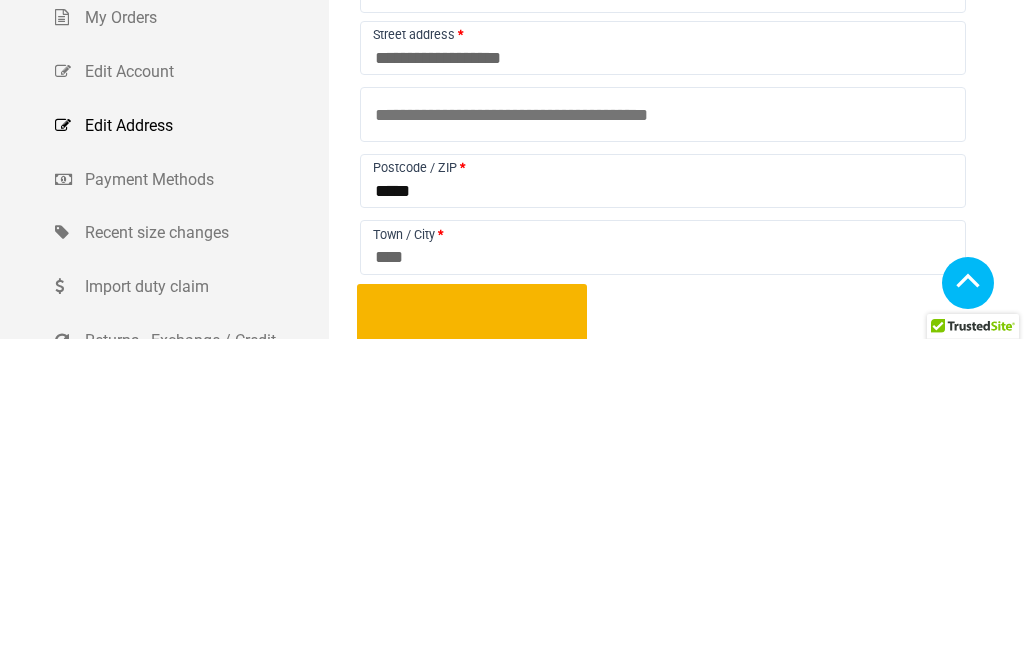 click on "*****" at bounding box center [663, 507] 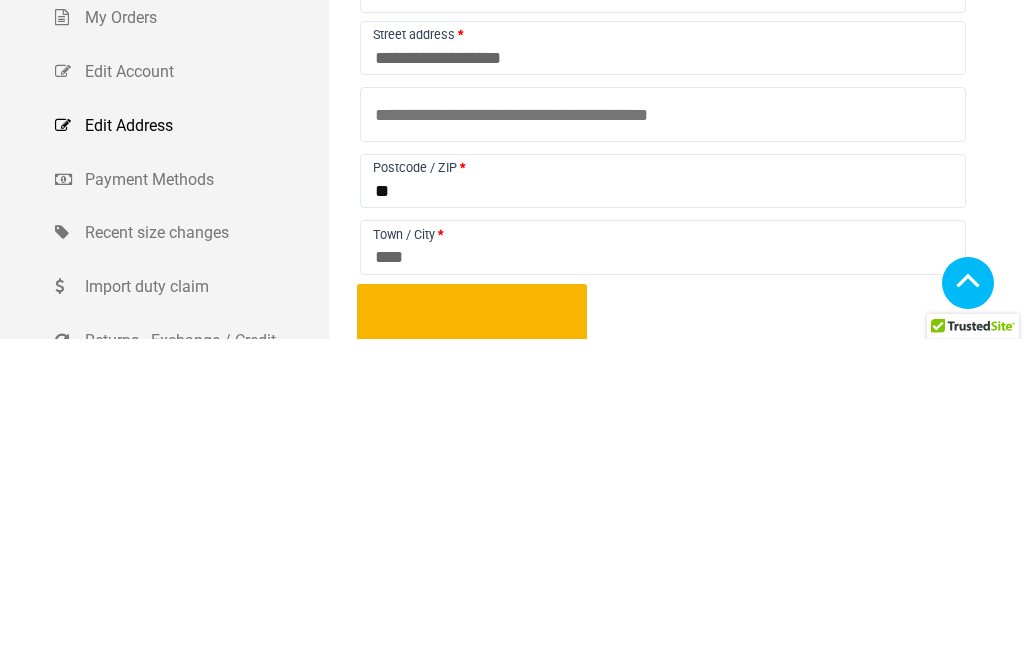 type on "*" 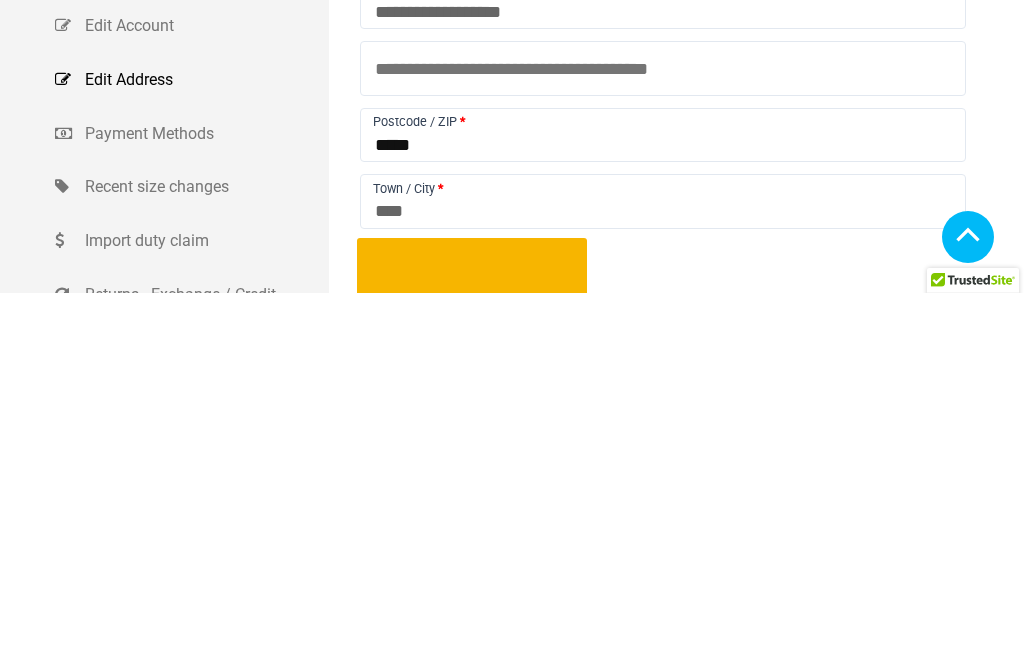 type on "*****" 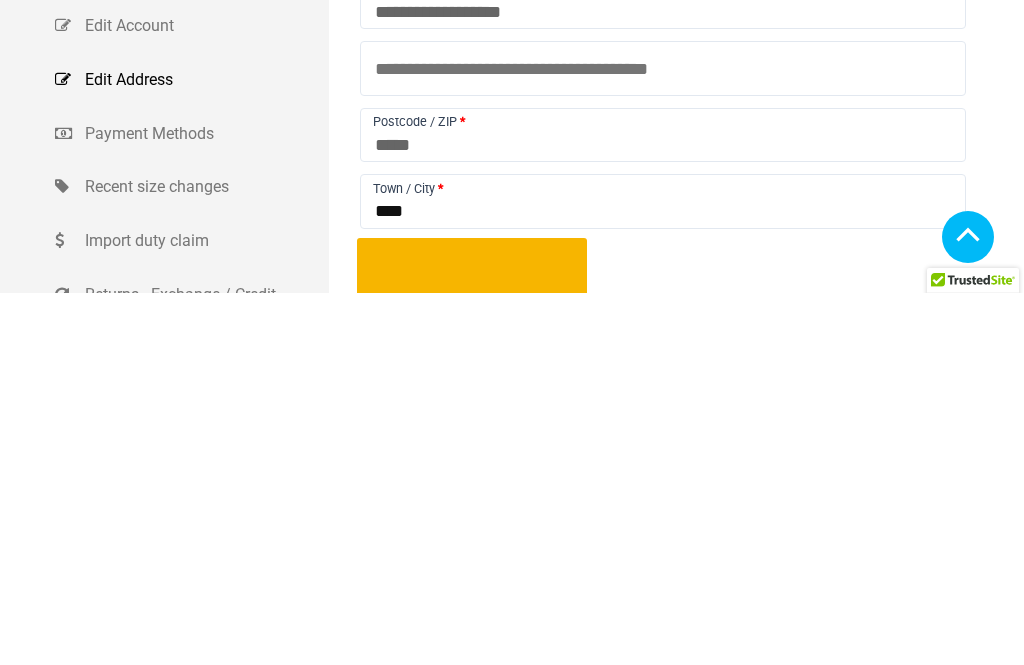 click on "****" at bounding box center [663, 573] 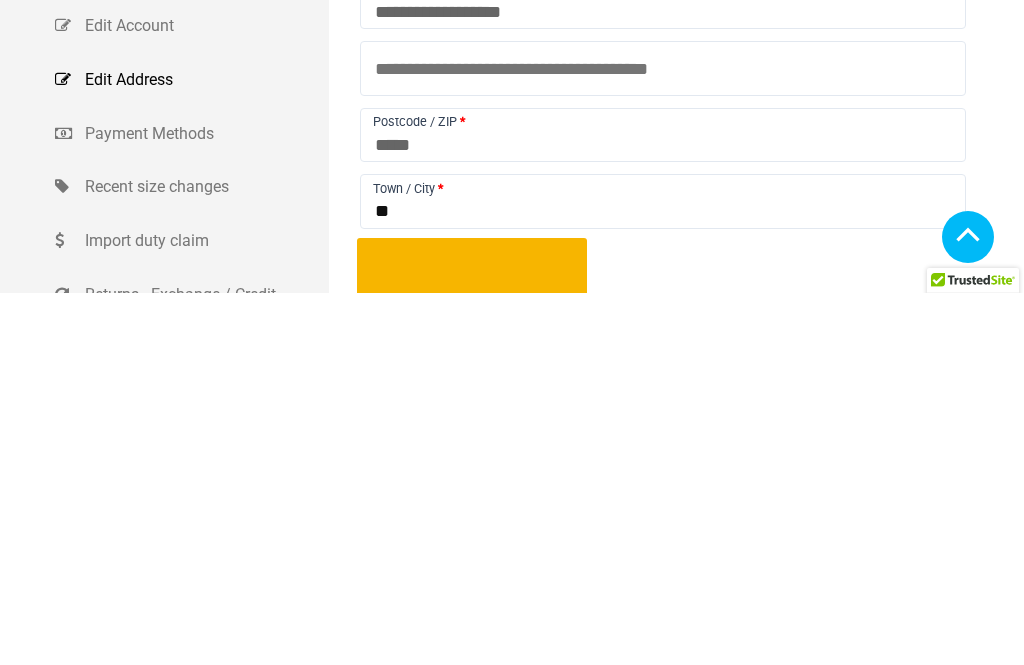 type on "*" 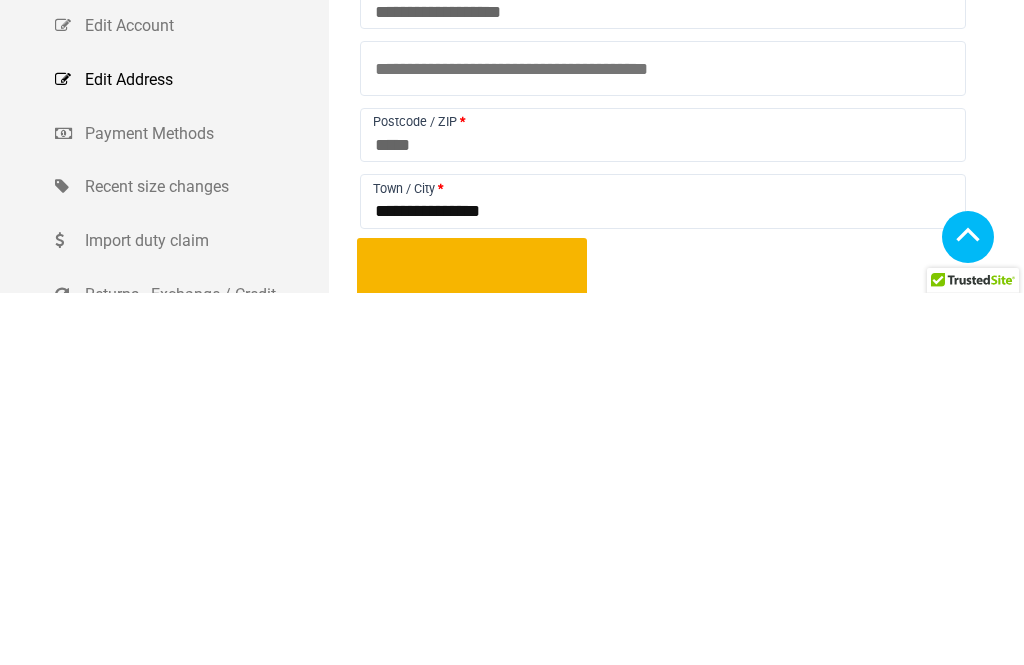 type on "**********" 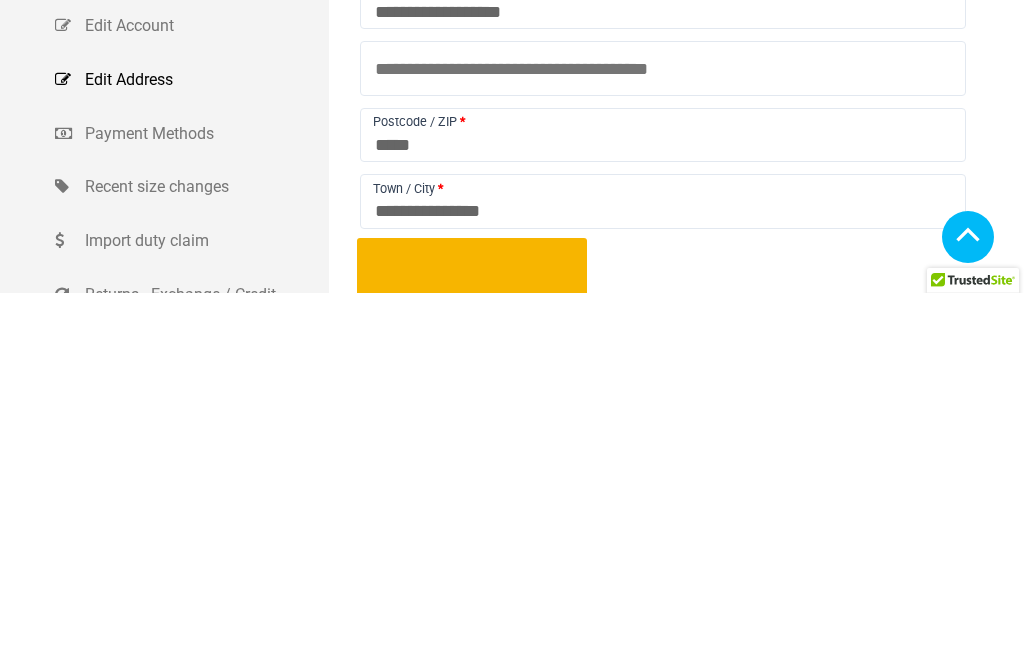 click on "Save address" at bounding box center (472, 680) 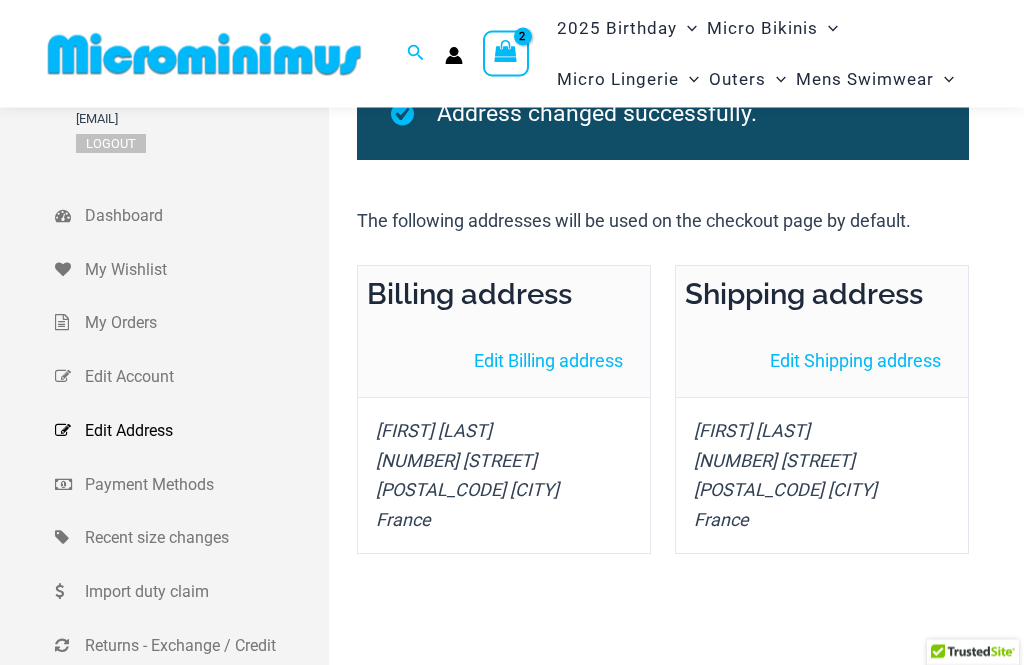 scroll, scrollTop: 0, scrollLeft: 0, axis: both 